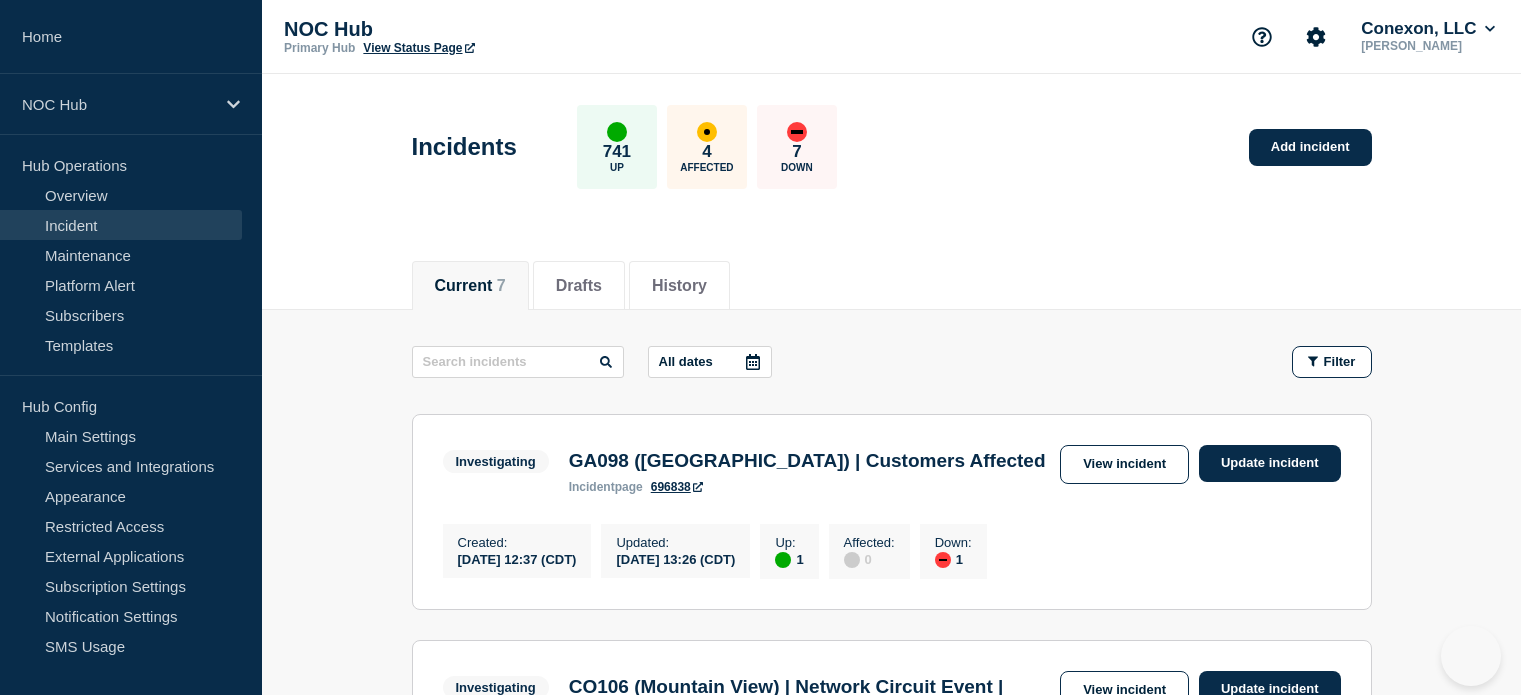 scroll, scrollTop: 961, scrollLeft: 0, axis: vertical 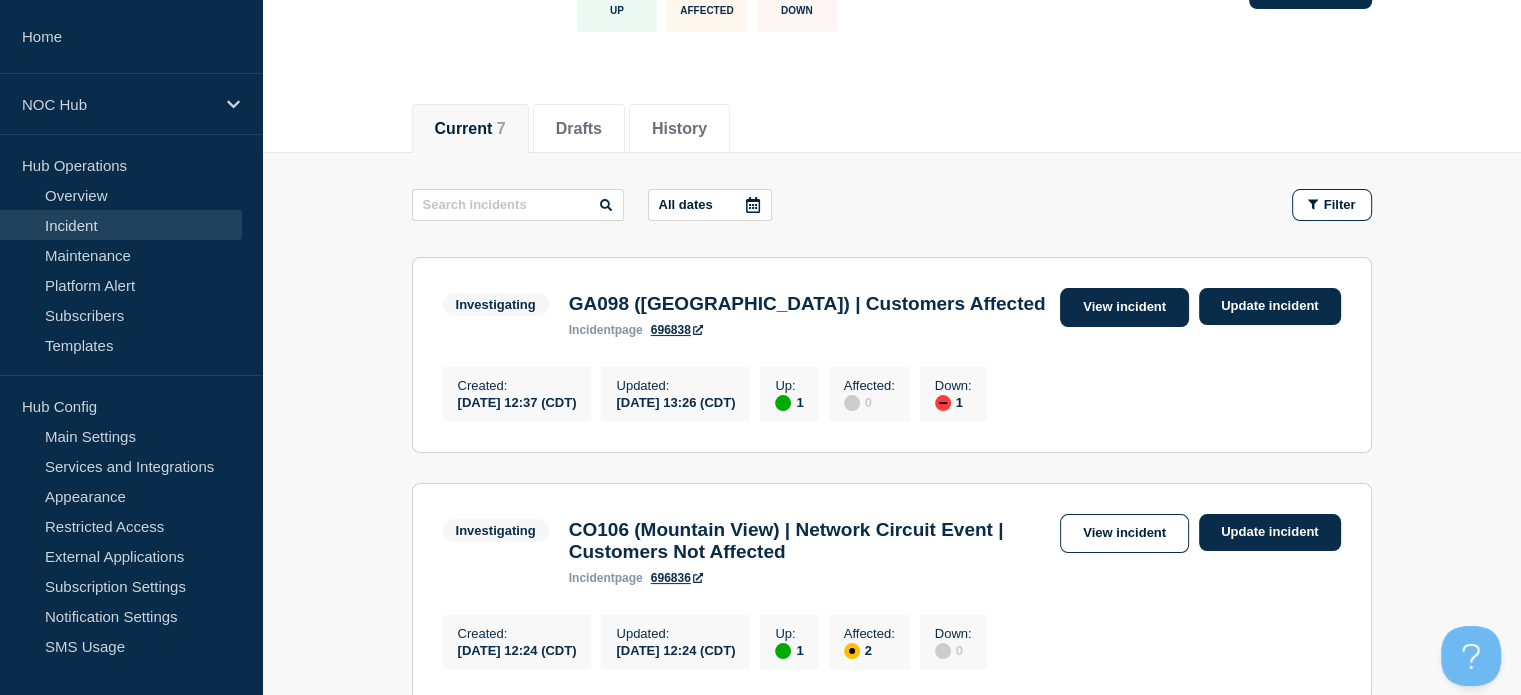 click on "View incident" at bounding box center (1124, 307) 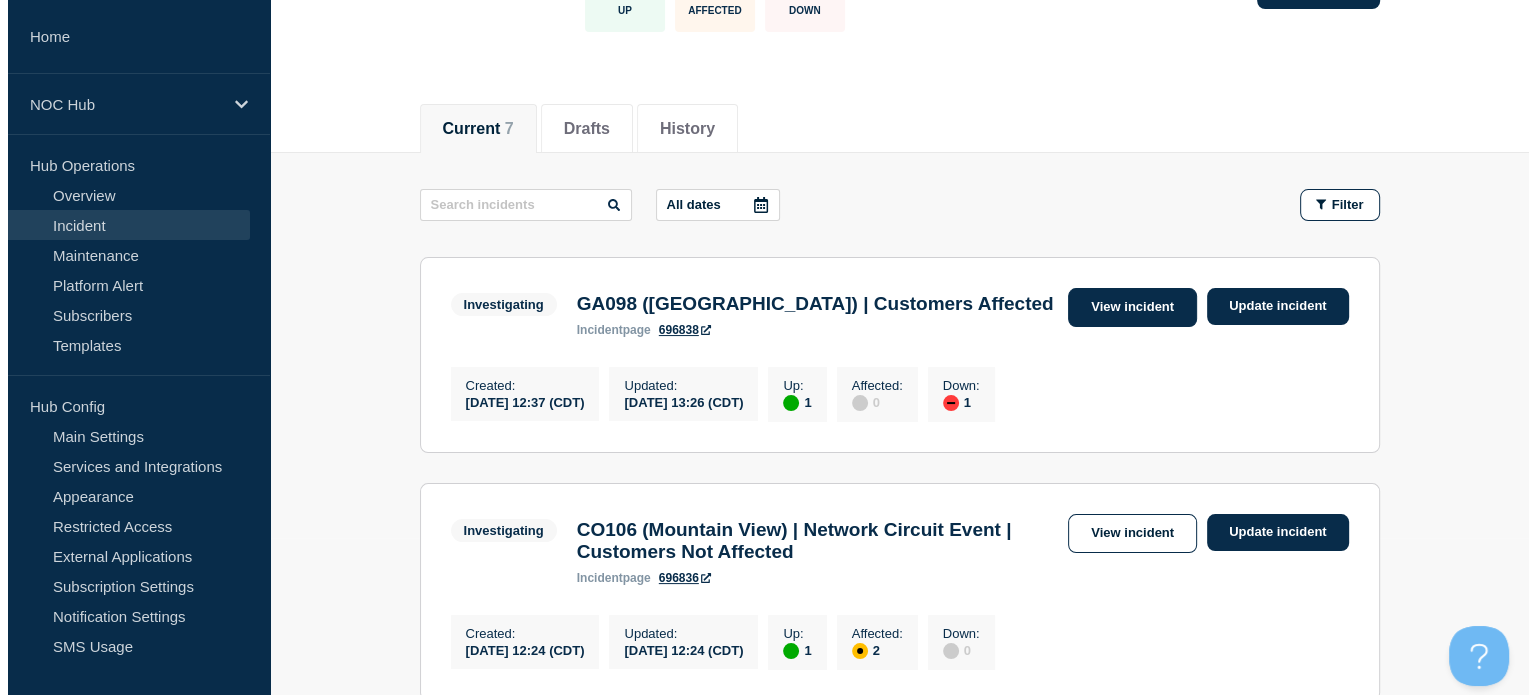 scroll, scrollTop: 0, scrollLeft: 0, axis: both 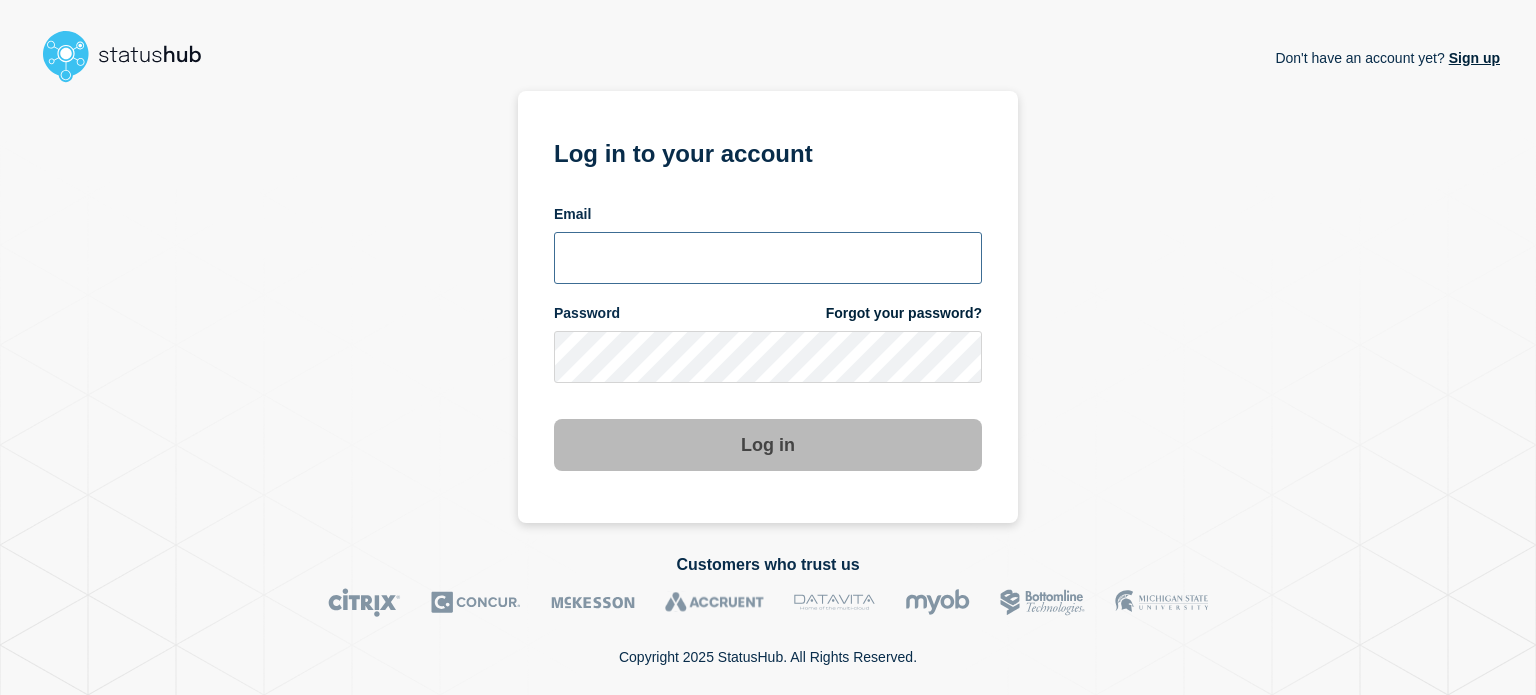 type on "[PERSON_NAME][EMAIL_ADDRESS][DOMAIN_NAME]" 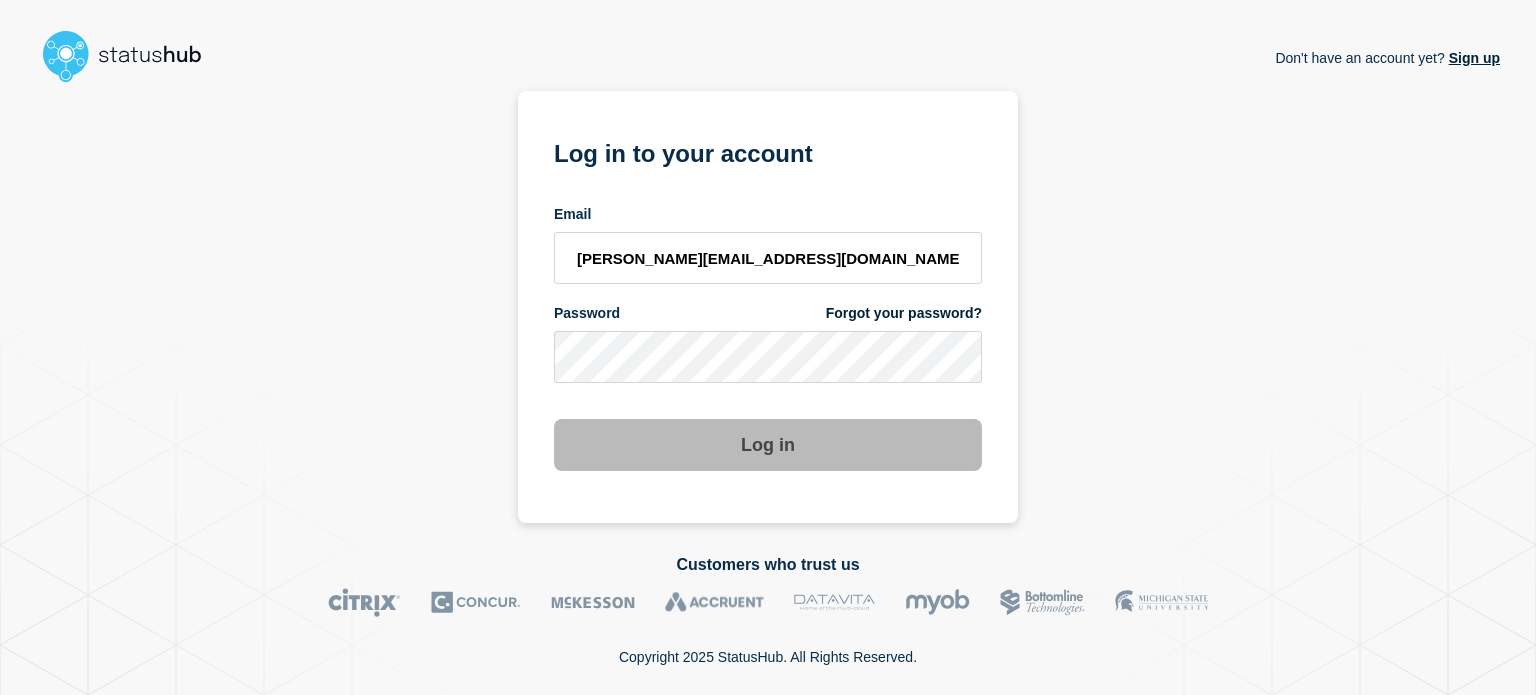 click on "Log in" at bounding box center [768, 445] 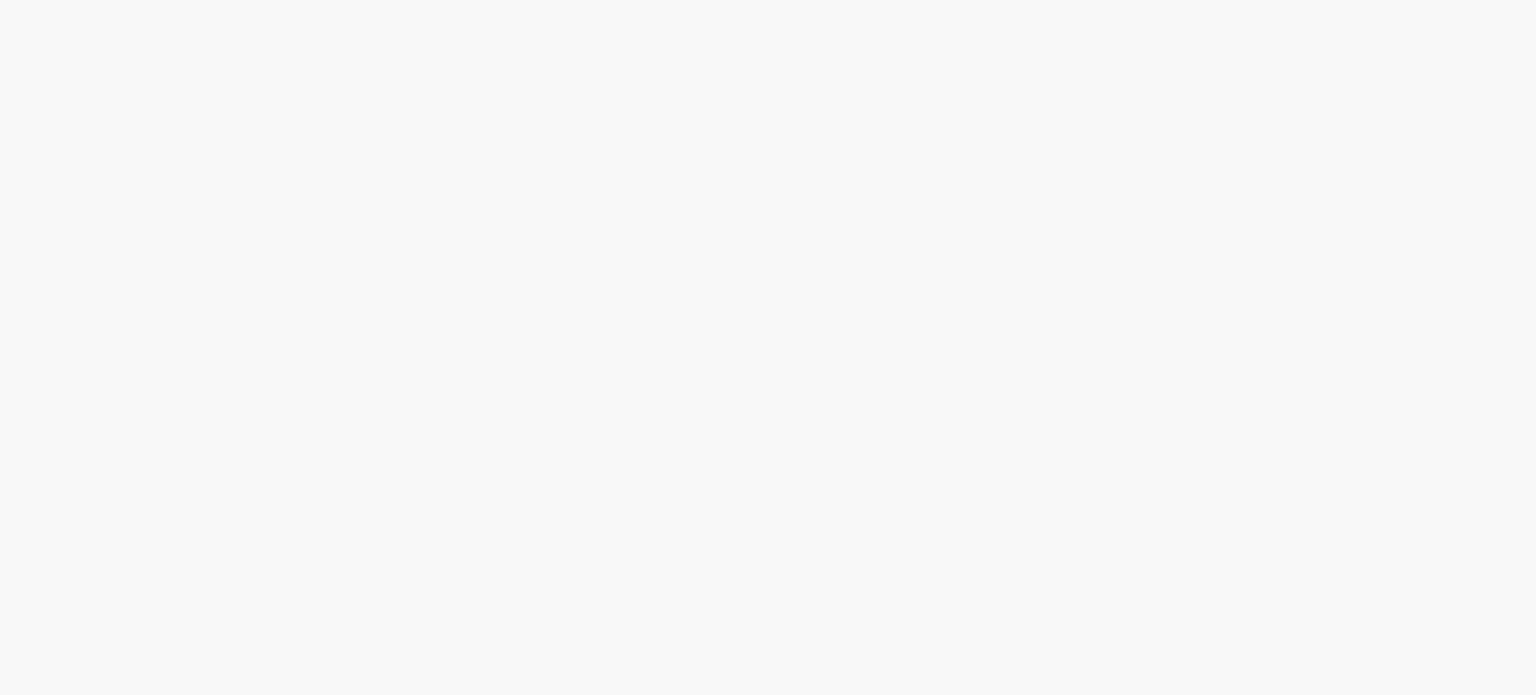 scroll, scrollTop: 0, scrollLeft: 0, axis: both 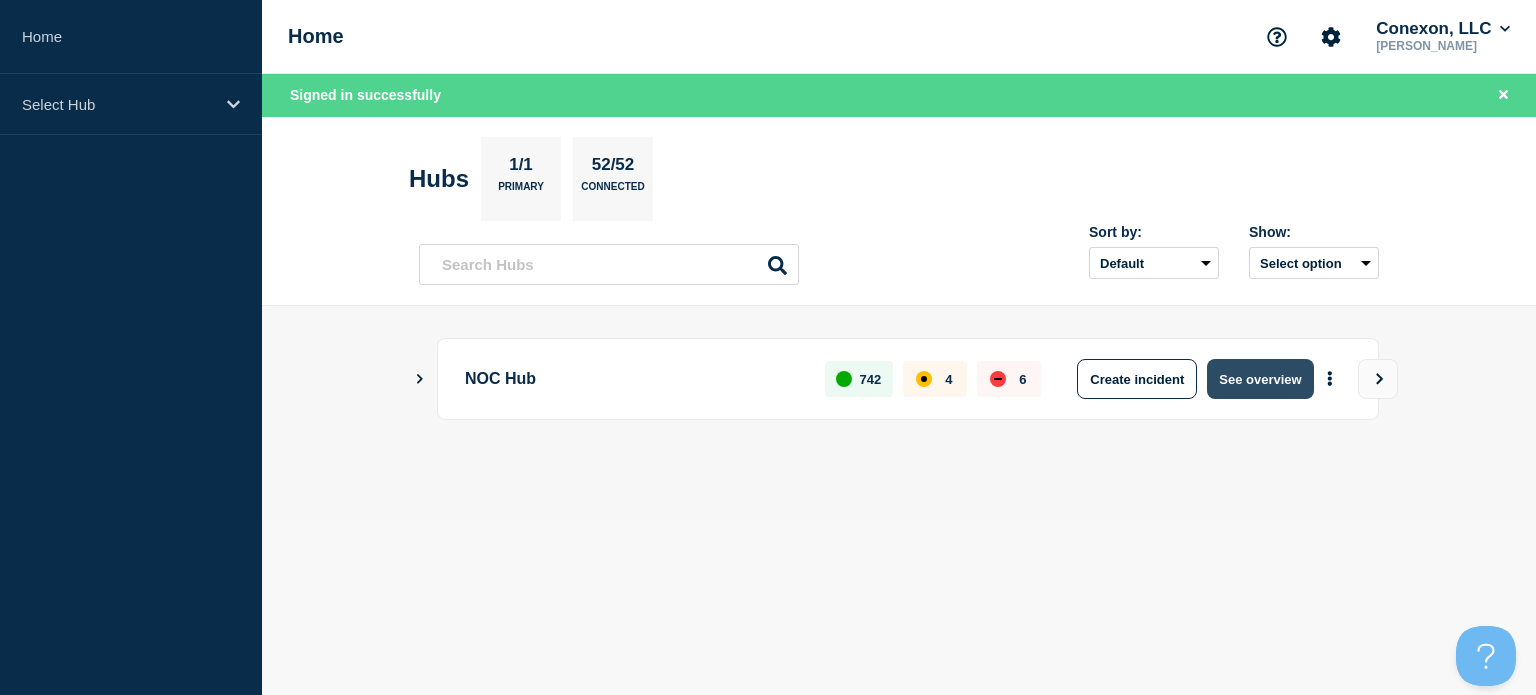 click on "See overview" at bounding box center [1260, 379] 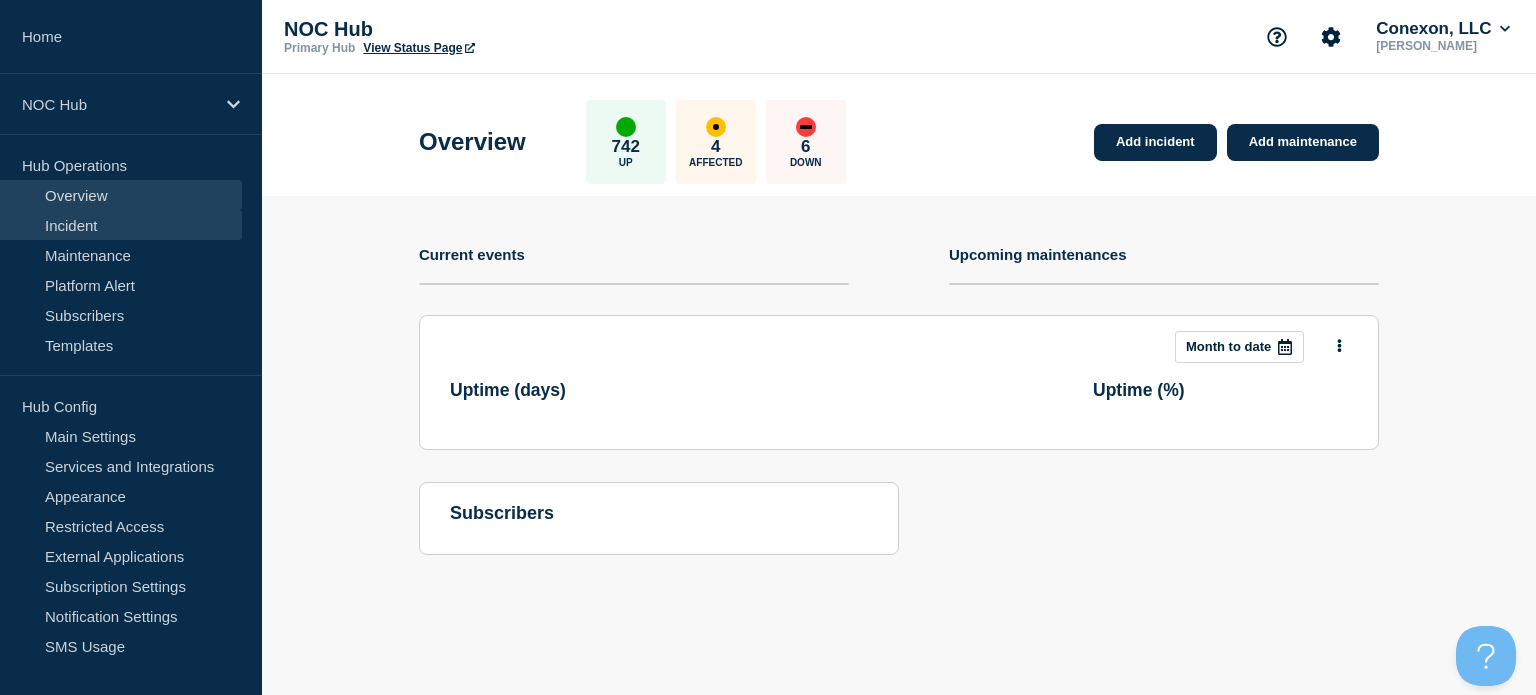 click on "Incident" at bounding box center (121, 225) 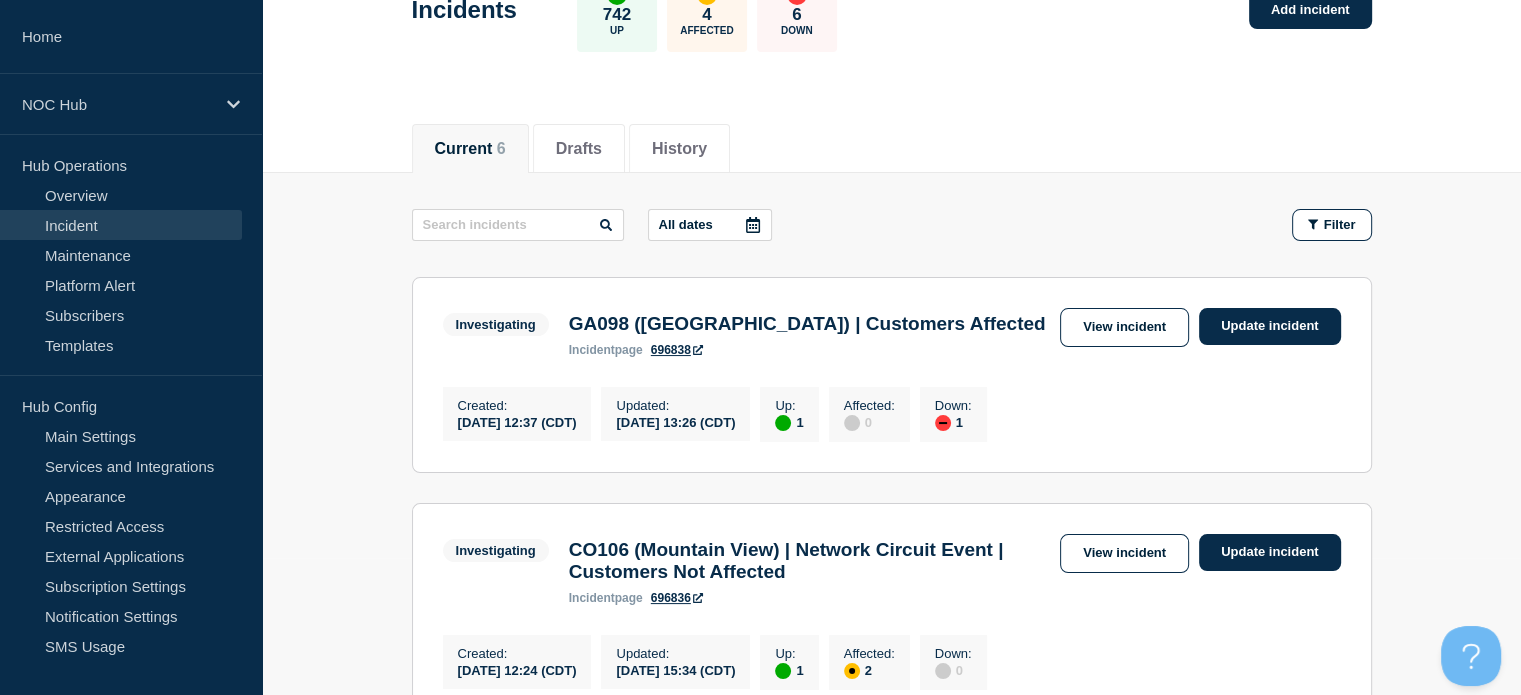 scroll, scrollTop: 300, scrollLeft: 0, axis: vertical 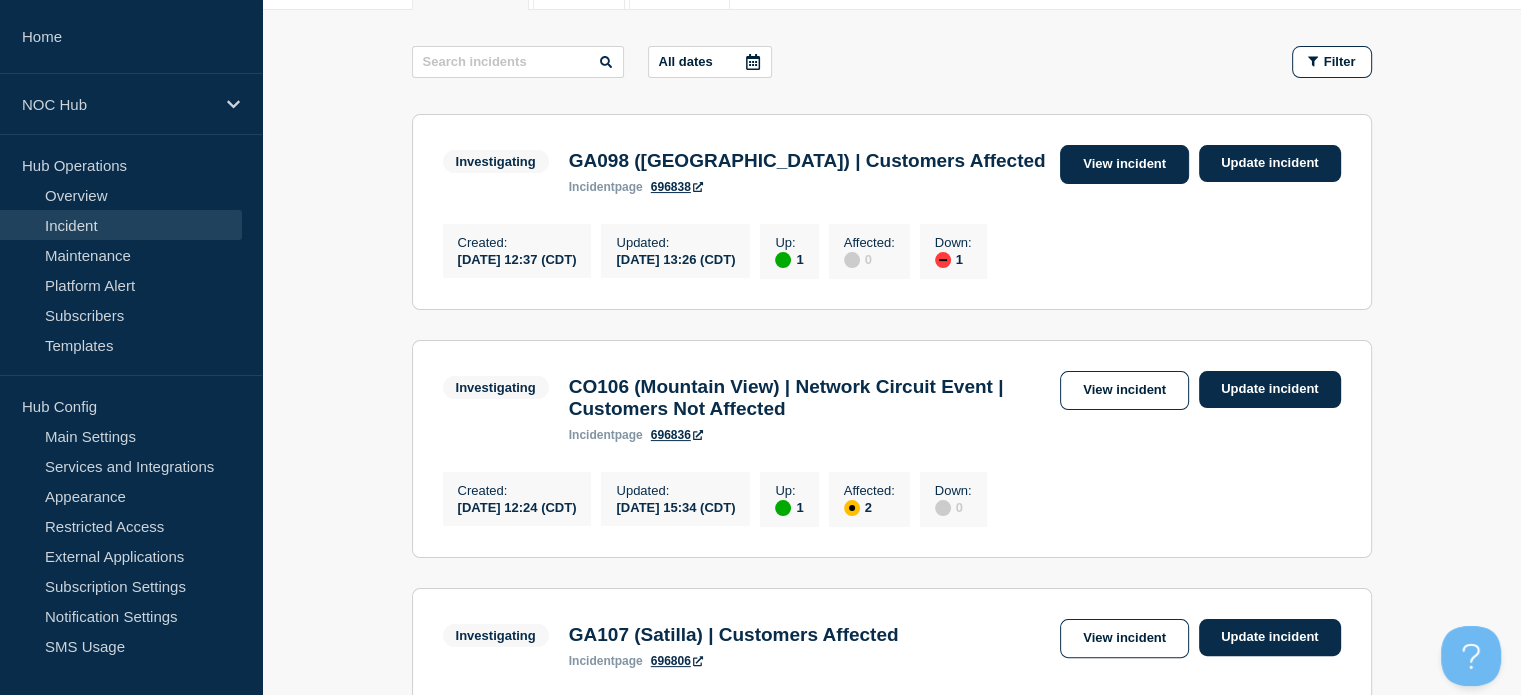 click on "View incident" at bounding box center [1124, 164] 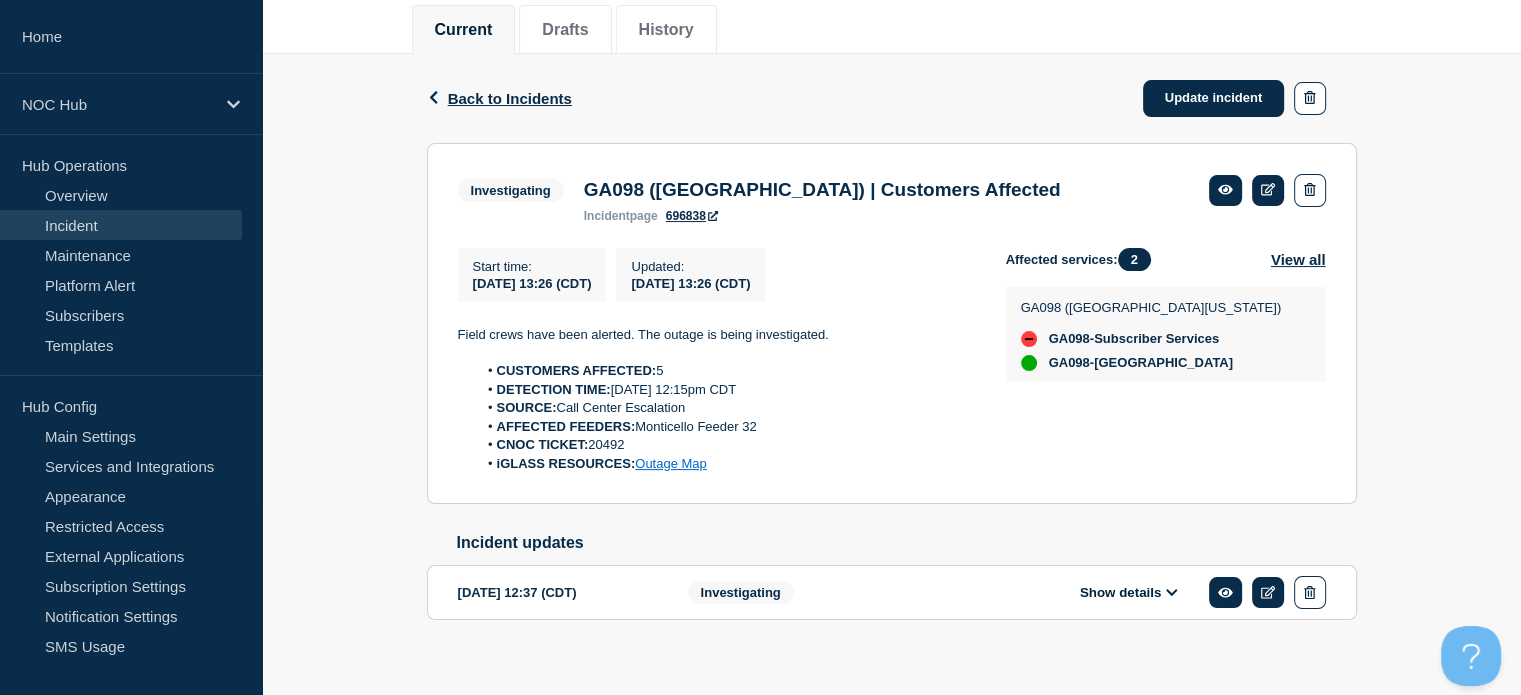 scroll, scrollTop: 285, scrollLeft: 0, axis: vertical 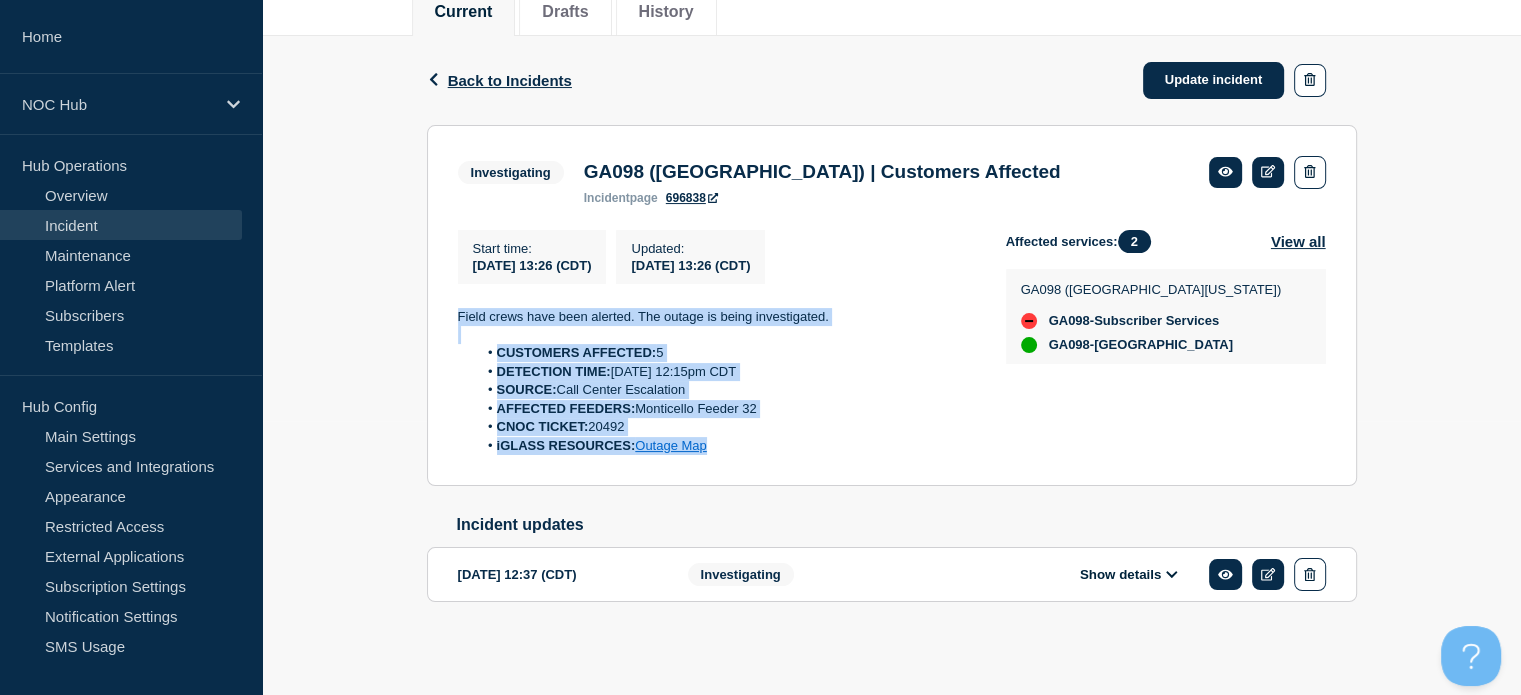 drag, startPoint x: 759, startPoint y: 447, endPoint x: 452, endPoint y: 313, distance: 334.97015 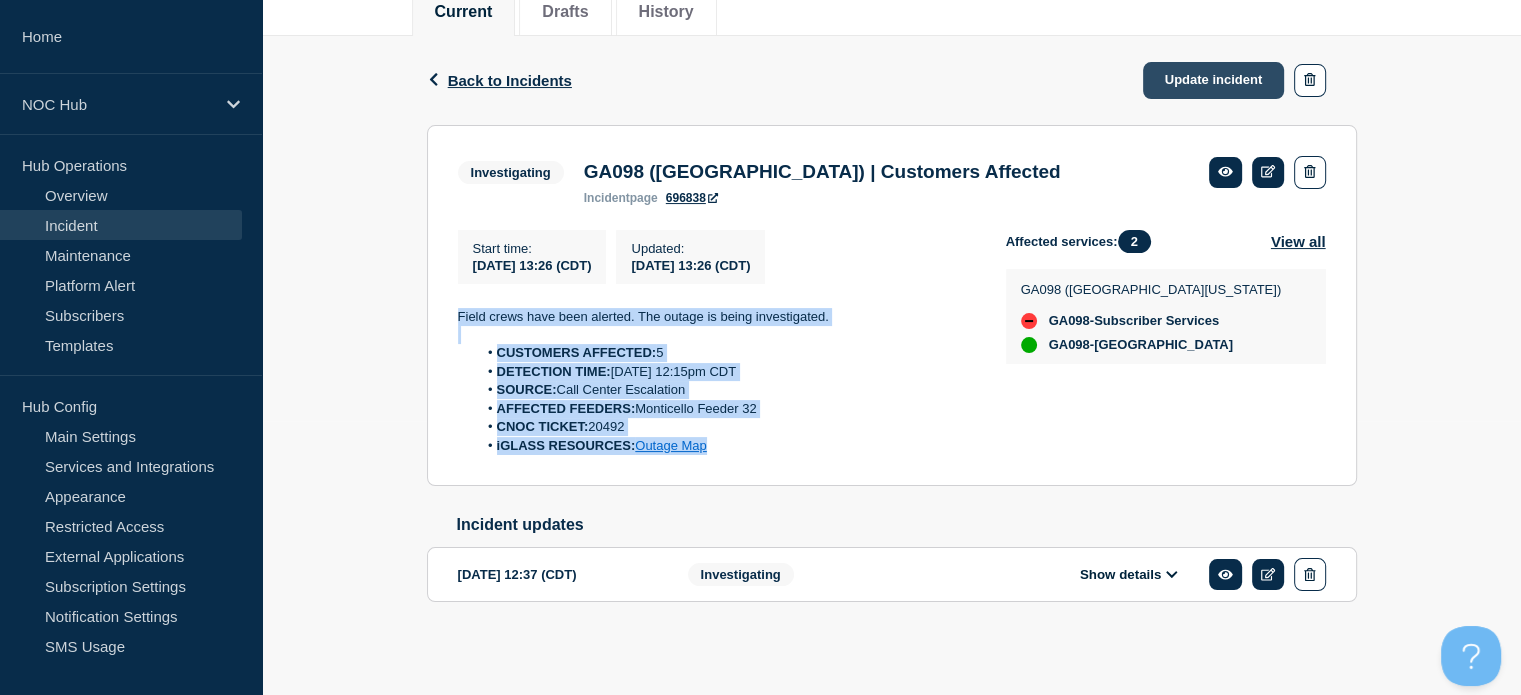 click on "Update incident" 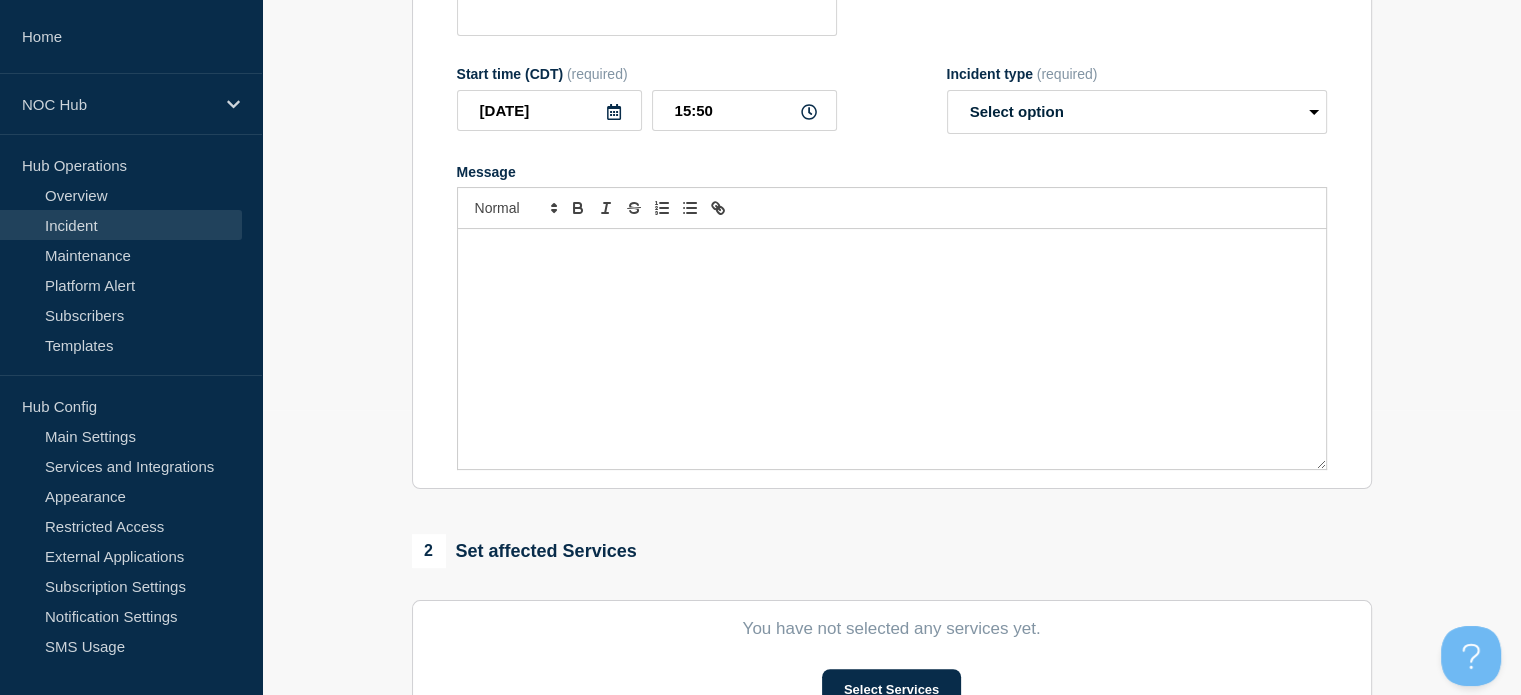type on "GA098 ([GEOGRAPHIC_DATA]) | Customers Affected" 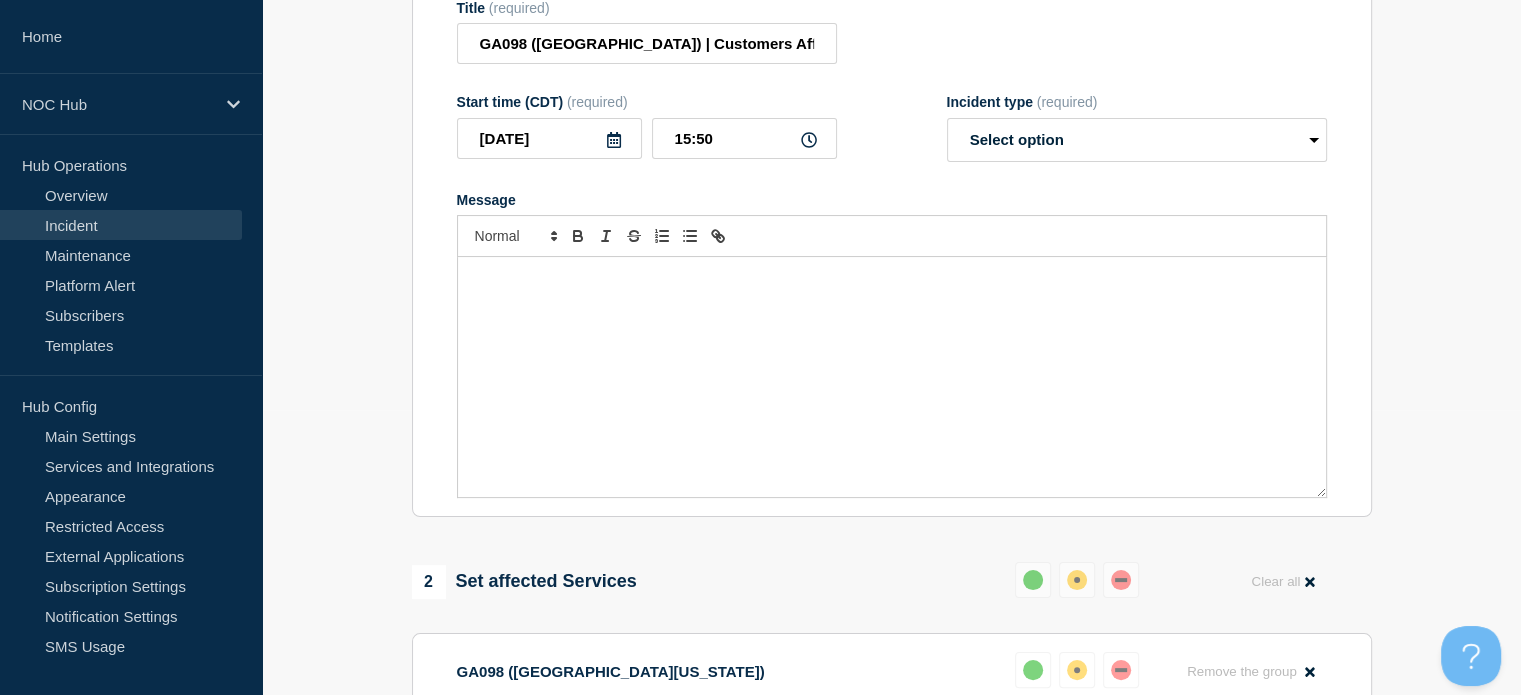 click at bounding box center [892, 377] 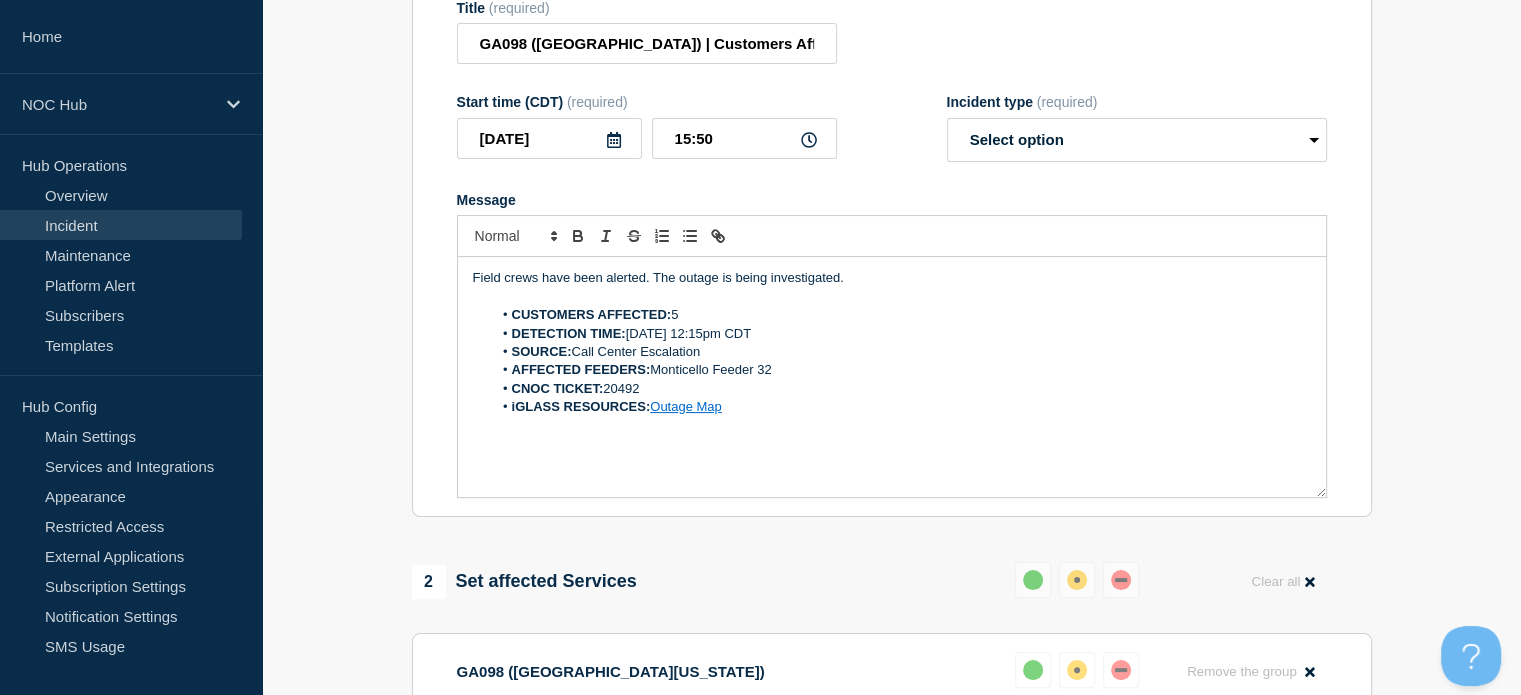 drag, startPoint x: 851, startPoint y: 299, endPoint x: 484, endPoint y: 290, distance: 367.11035 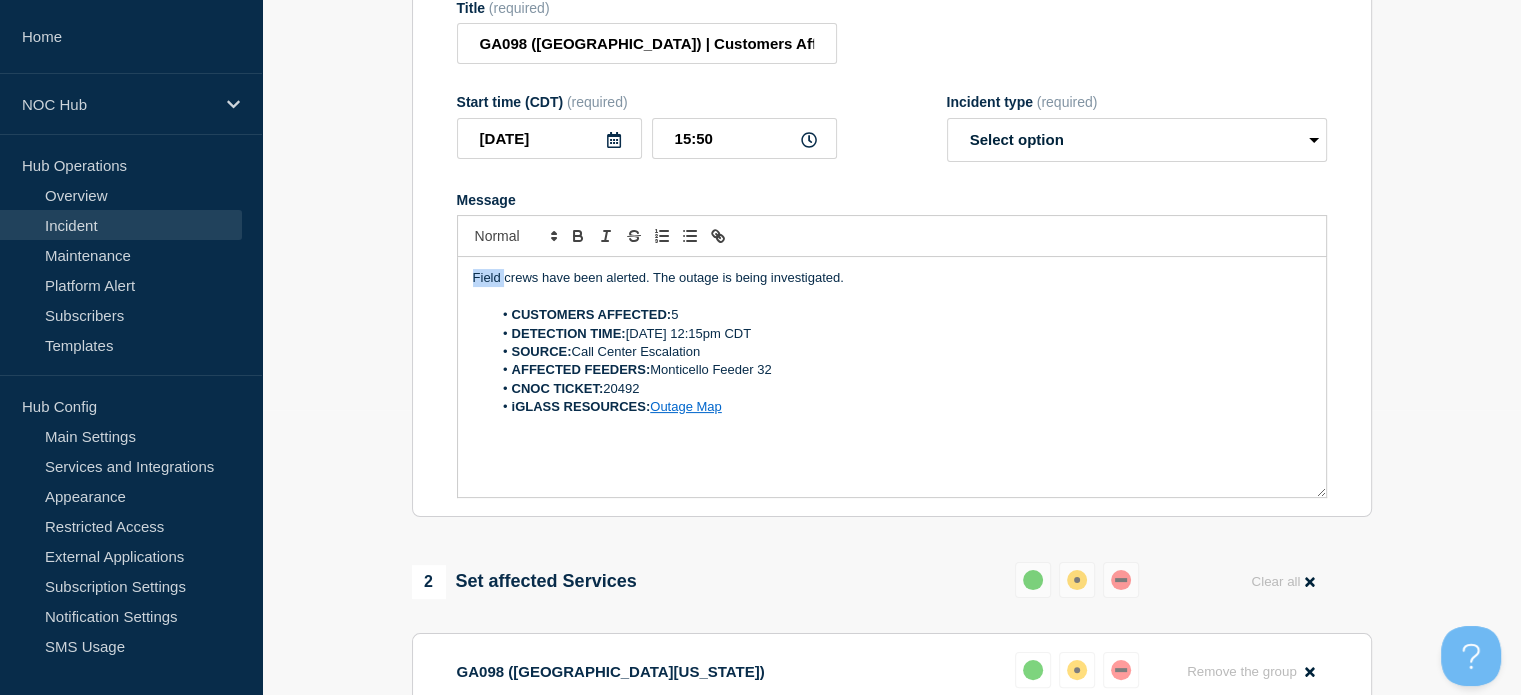 click on "Field crews have been alerted. The outage is being investigated." at bounding box center (892, 278) 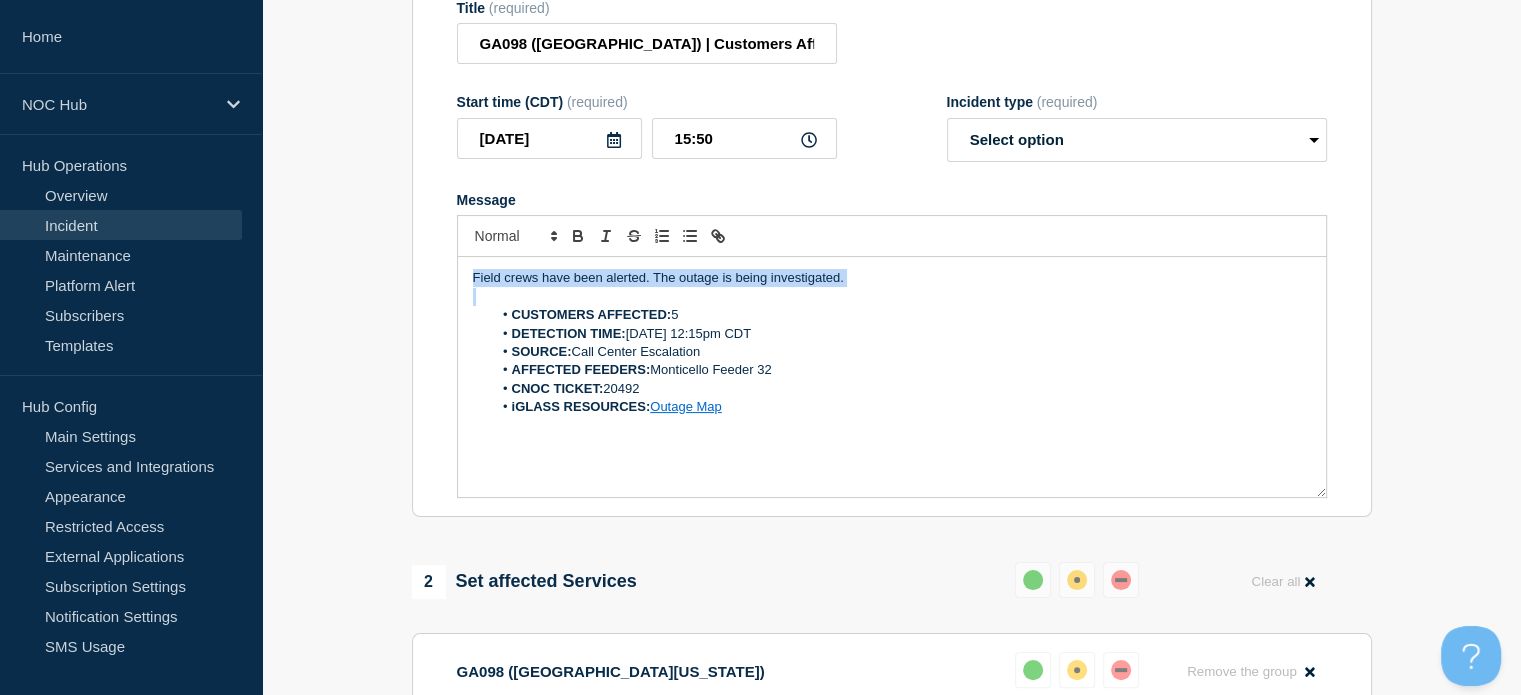 click on "Field crews have been alerted. The outage is being investigated." at bounding box center (892, 278) 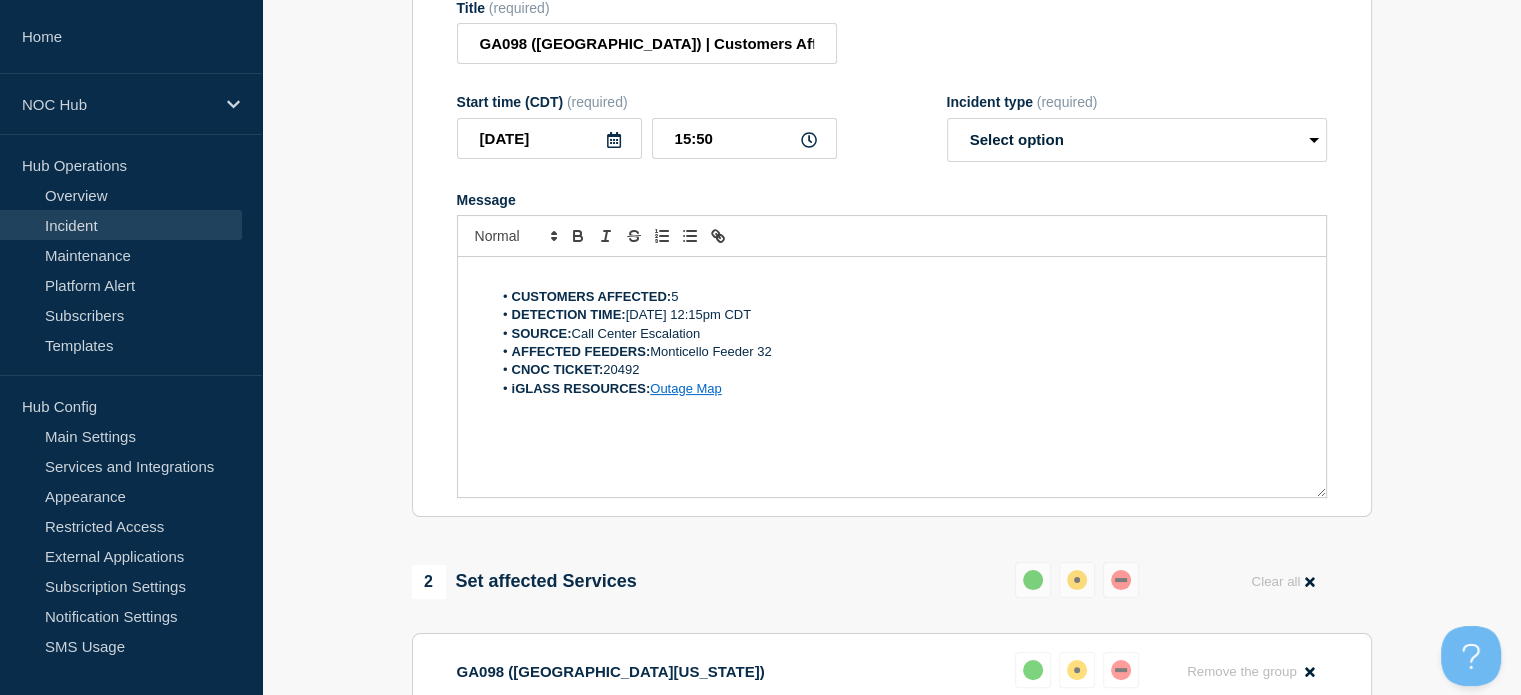 type 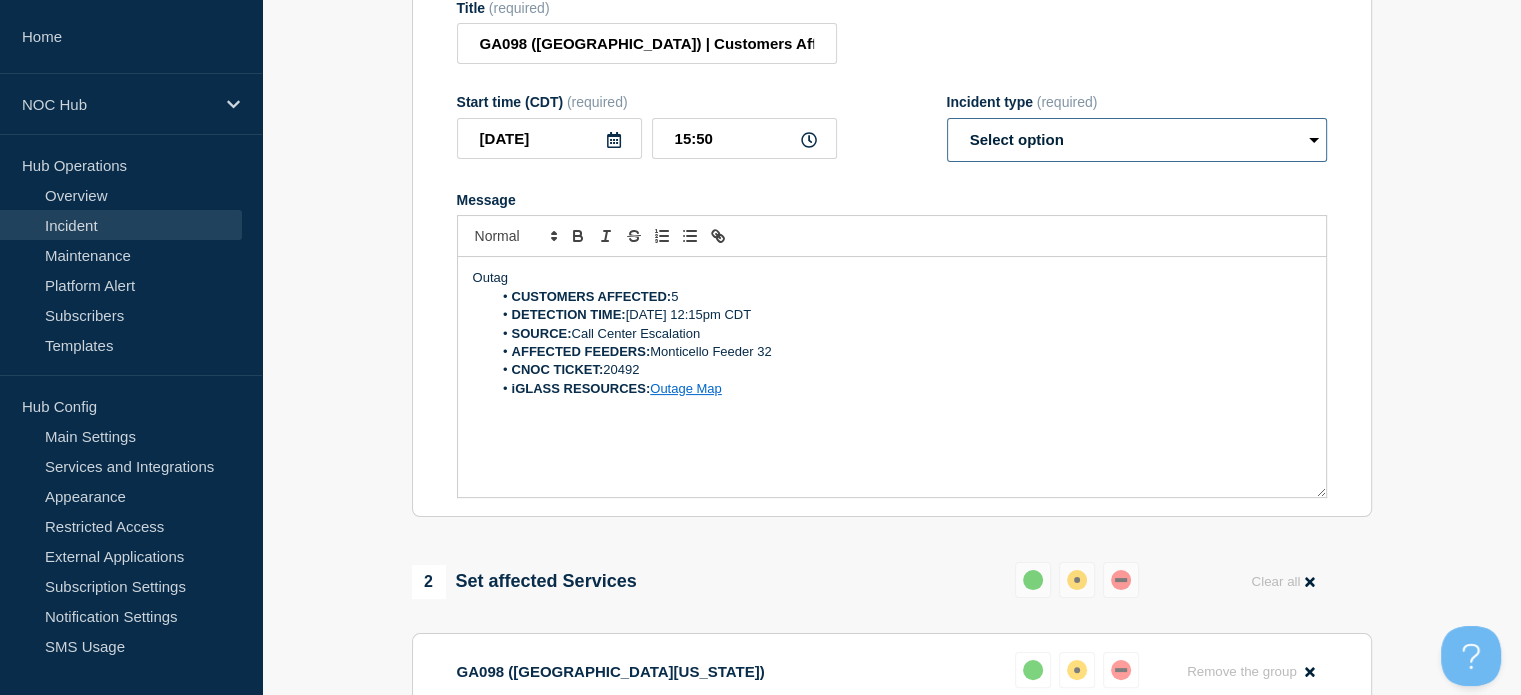 click on "Select option Investigating Identified Monitoring Resolved" at bounding box center (1137, 140) 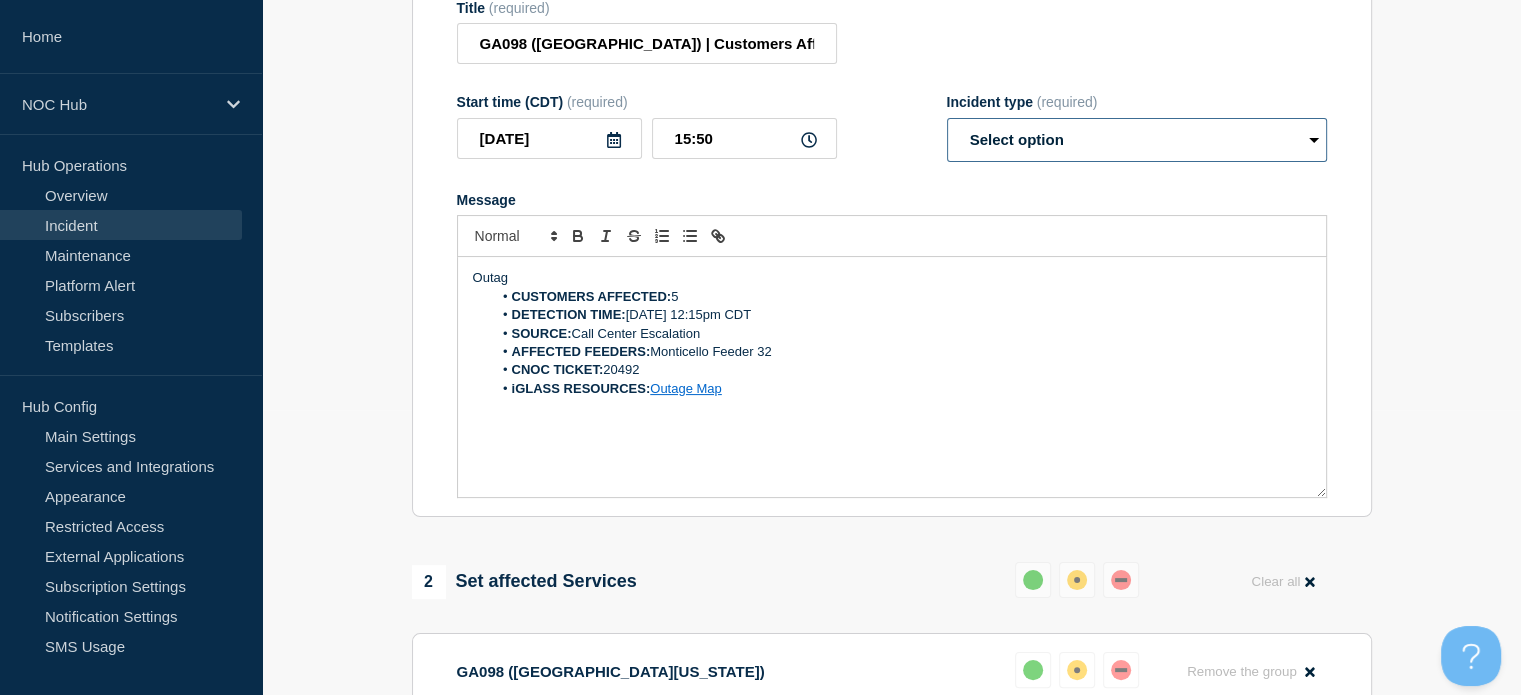 select on "investigating" 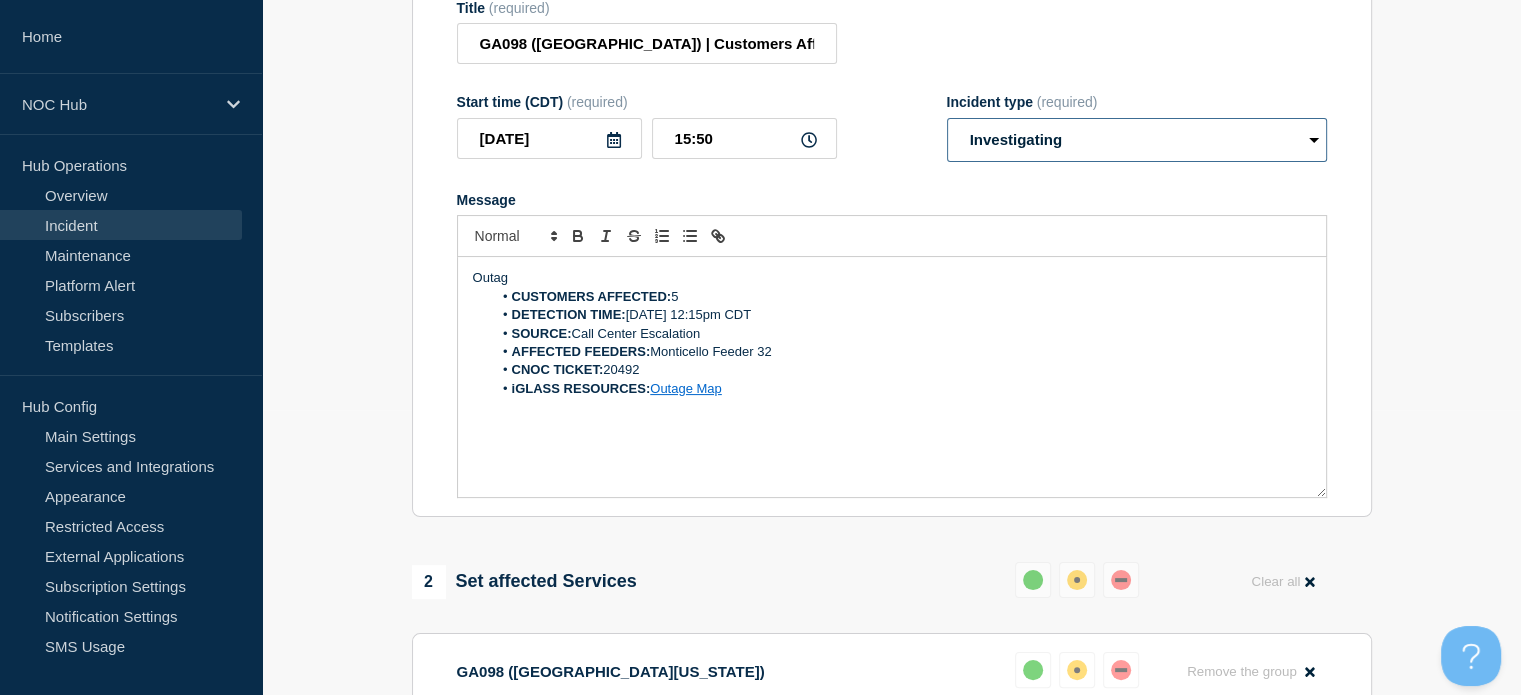 click on "Select option Investigating Identified Monitoring Resolved" at bounding box center [1137, 140] 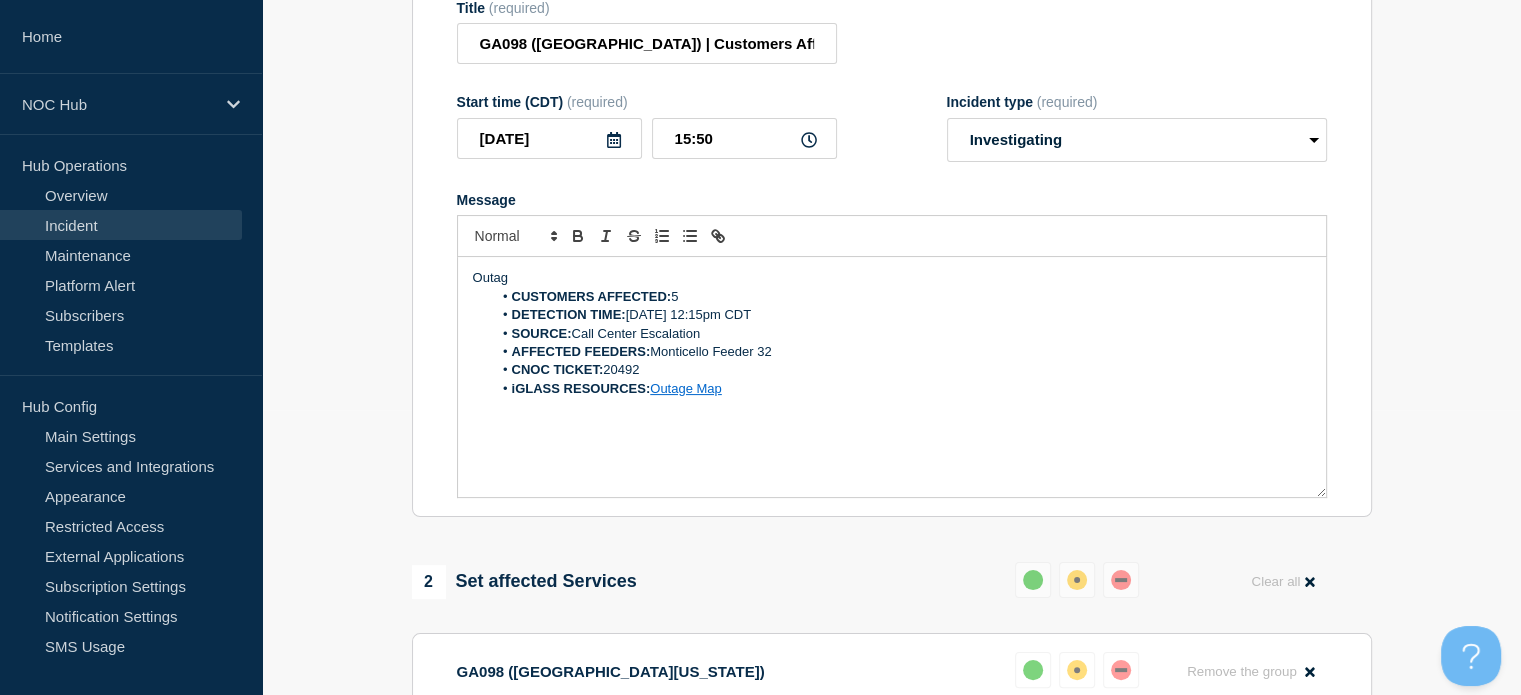 click on "Outag" at bounding box center [892, 278] 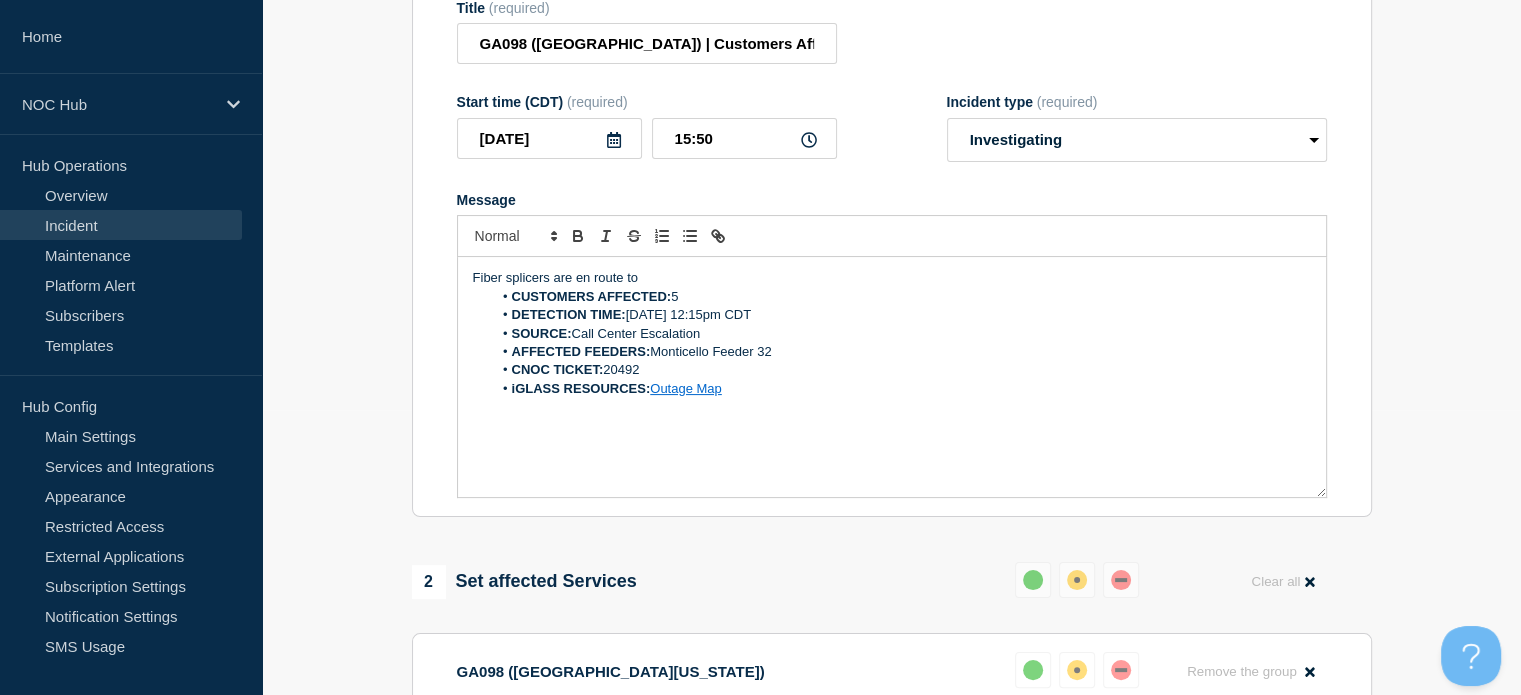 drag, startPoint x: 649, startPoint y: 287, endPoint x: 574, endPoint y: 276, distance: 75.802376 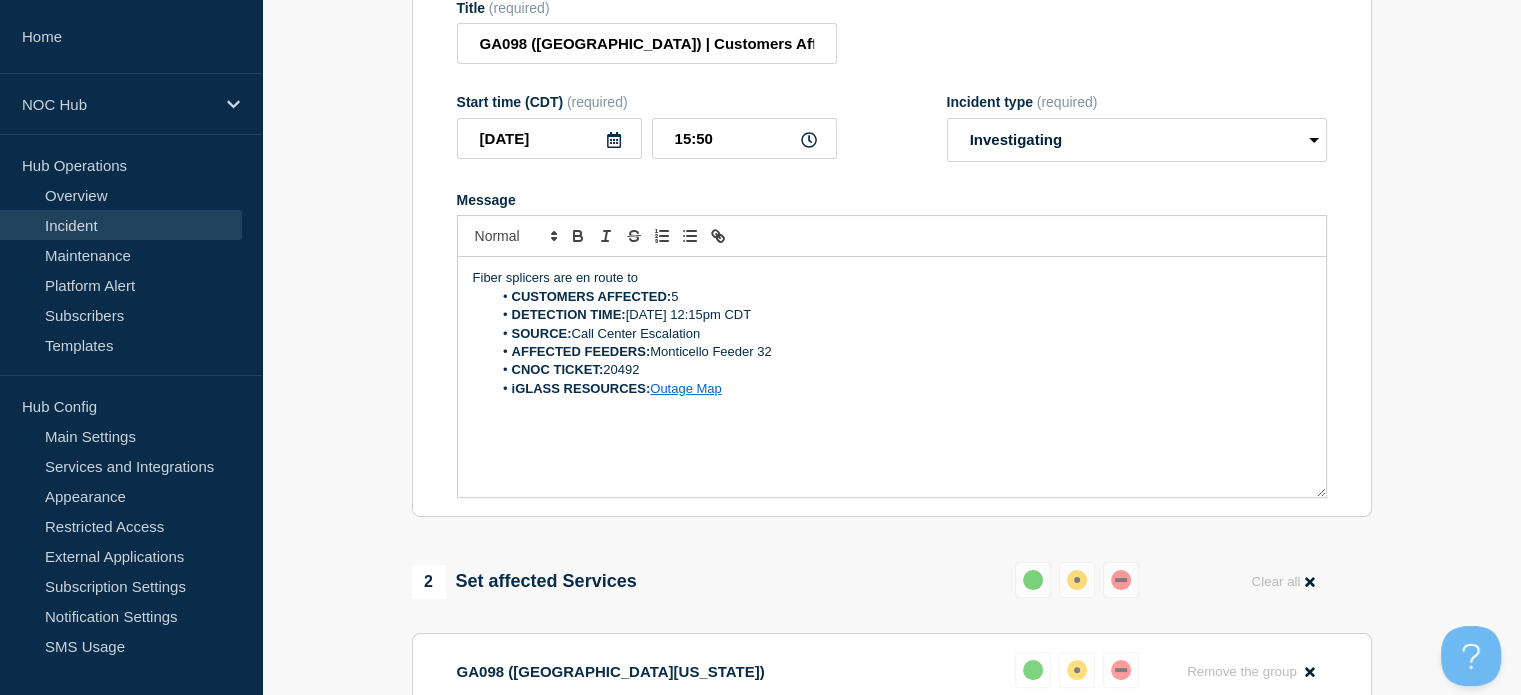 click on "Fiber splicers are en route to  CUSTOMERS AFFECTED:  5 DETECTION TIME:  20250720, 12:15pm CDT SOURCE:  Call Center Escalation AFFECTED FEEDERS:  Monticello Feeder 32 CNOC TICKET:  20492 iGLASS RESOURCES:  Outage Map" at bounding box center [892, 377] 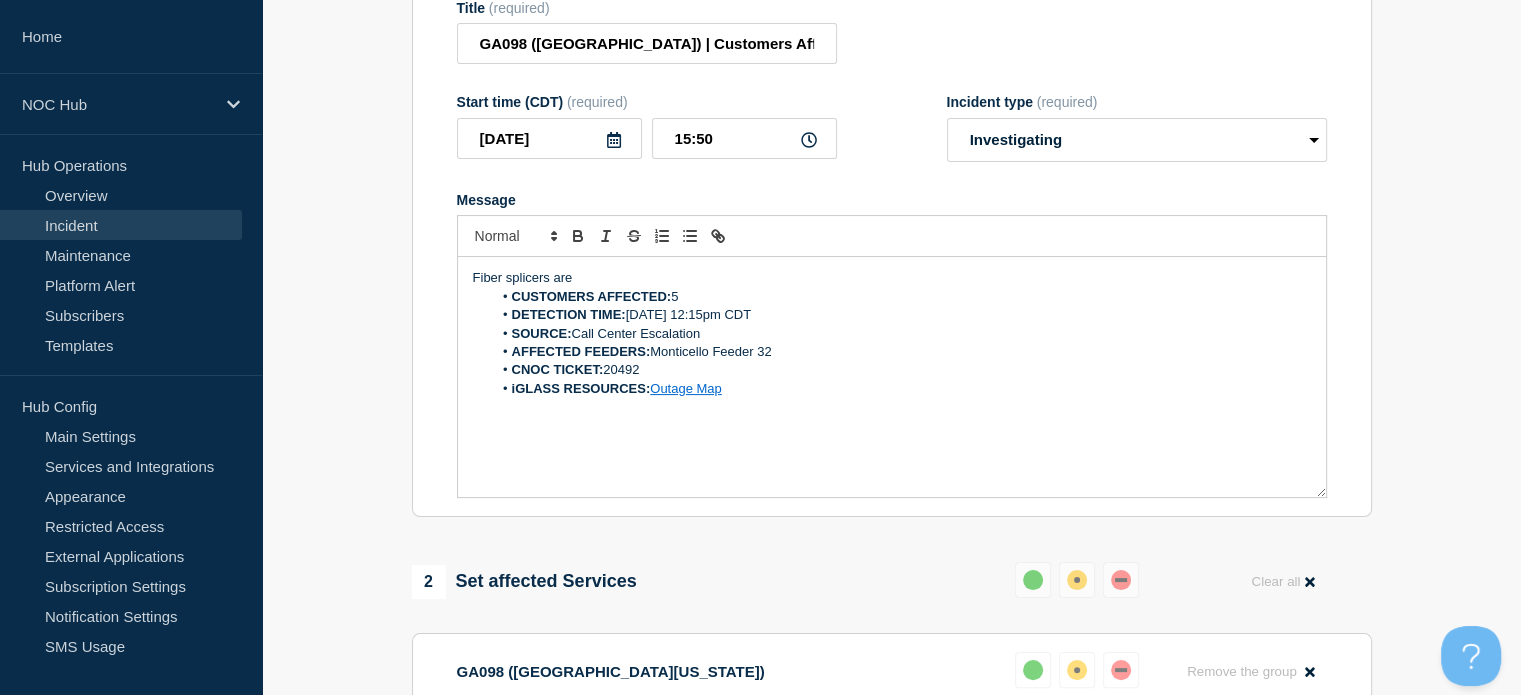 drag, startPoint x: 597, startPoint y: 287, endPoint x: 471, endPoint y: 285, distance: 126.01587 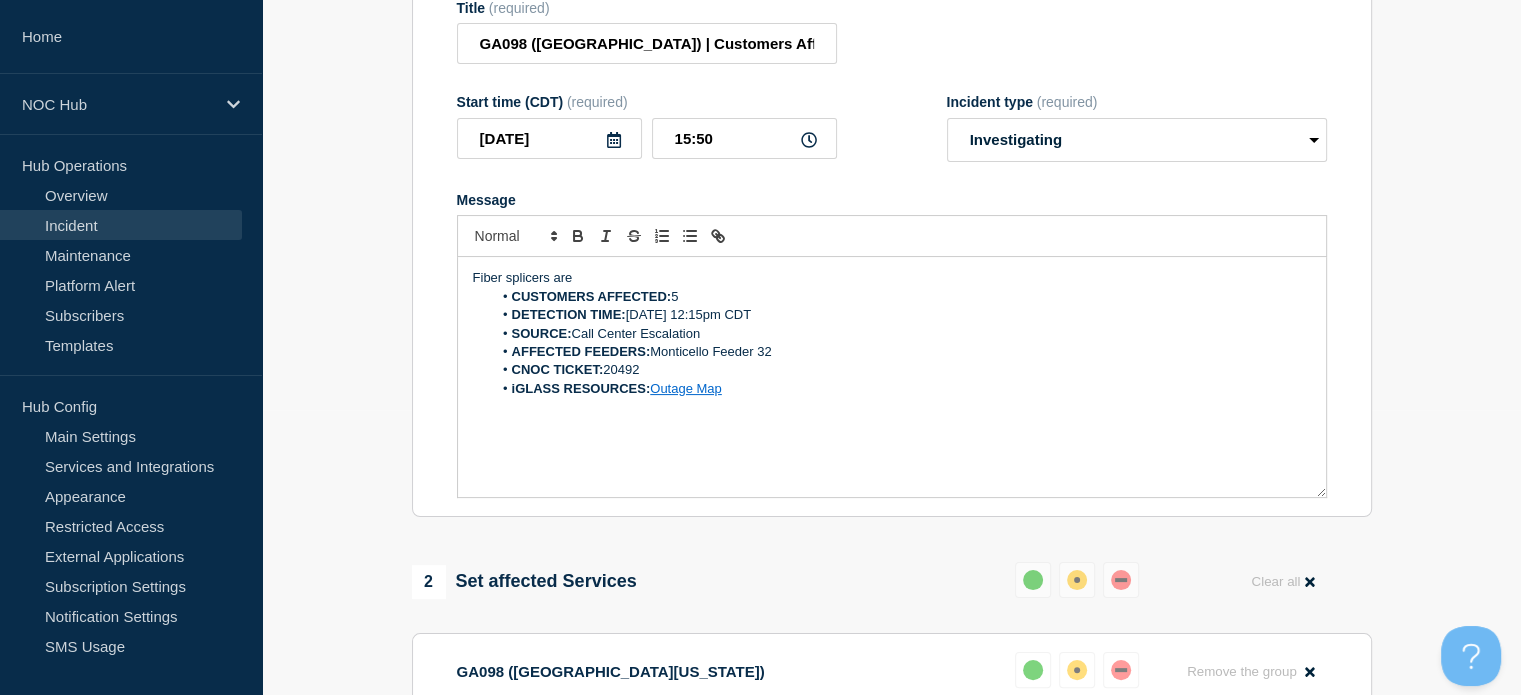 click on "Fiber splicers are  CUSTOMERS AFFECTED:  5 DETECTION TIME:  20250720, 12:15pm CDT SOURCE:  Call Center Escalation AFFECTED FEEDERS:  Monticello Feeder 32 CNOC TICKET:  20492 iGLASS RESOURCES:  Outage Map" at bounding box center [892, 377] 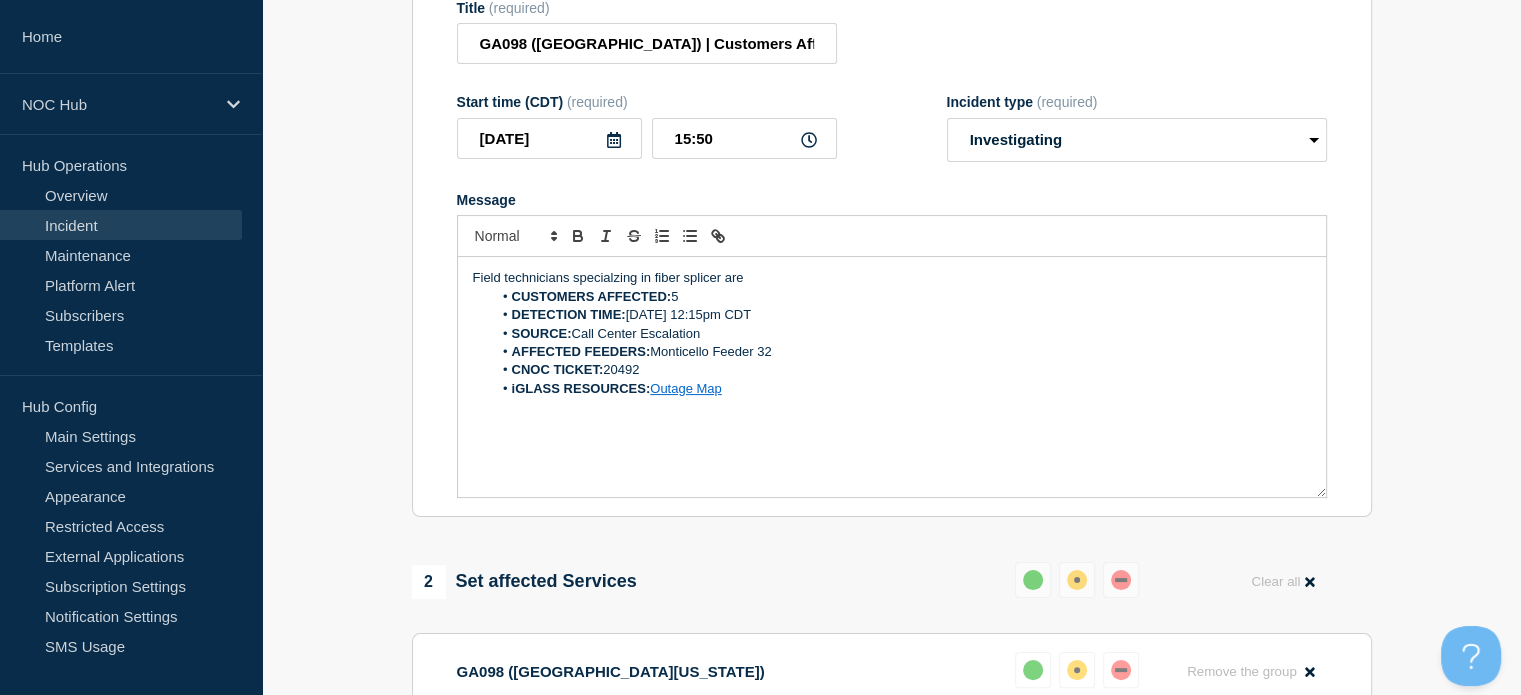drag, startPoint x: 772, startPoint y: 295, endPoint x: 578, endPoint y: 287, distance: 194.16487 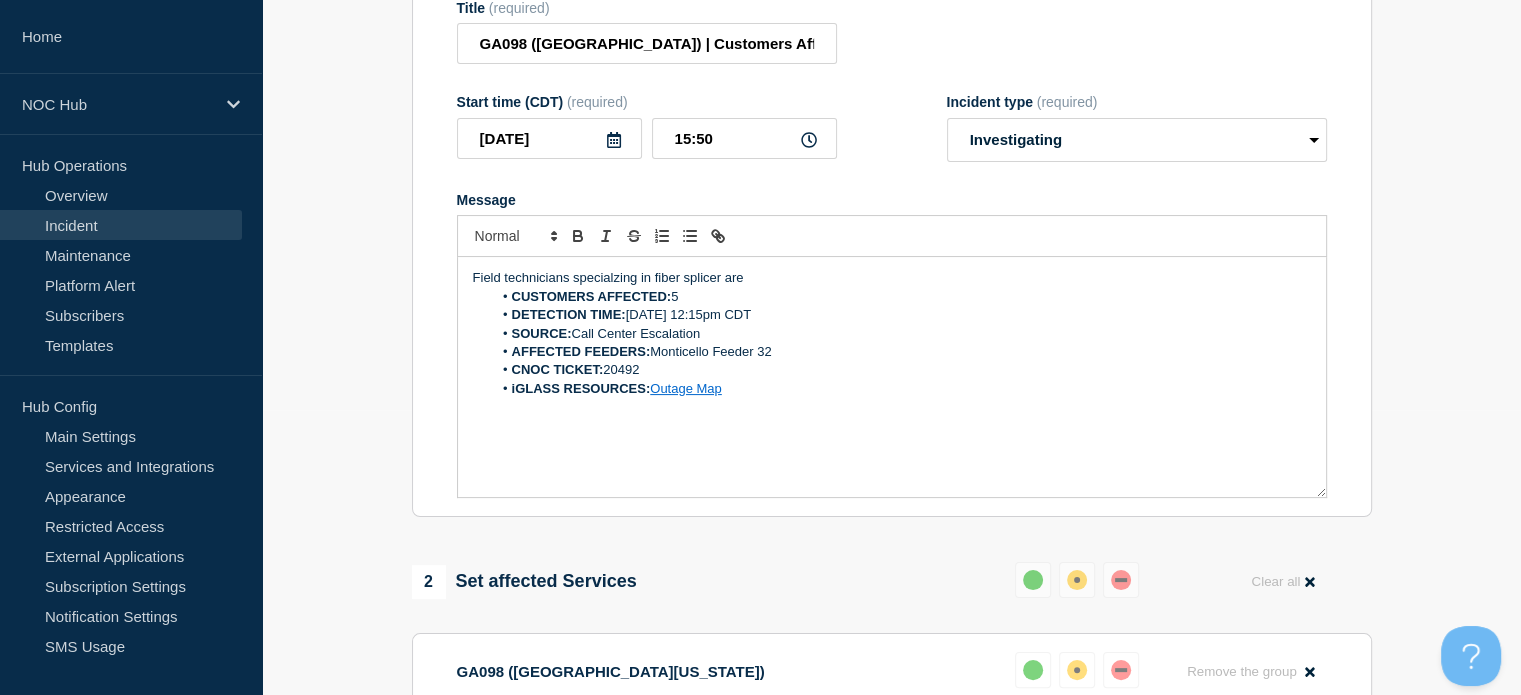 click on "Field technicians specialzing in fiber splicer are" at bounding box center (892, 278) 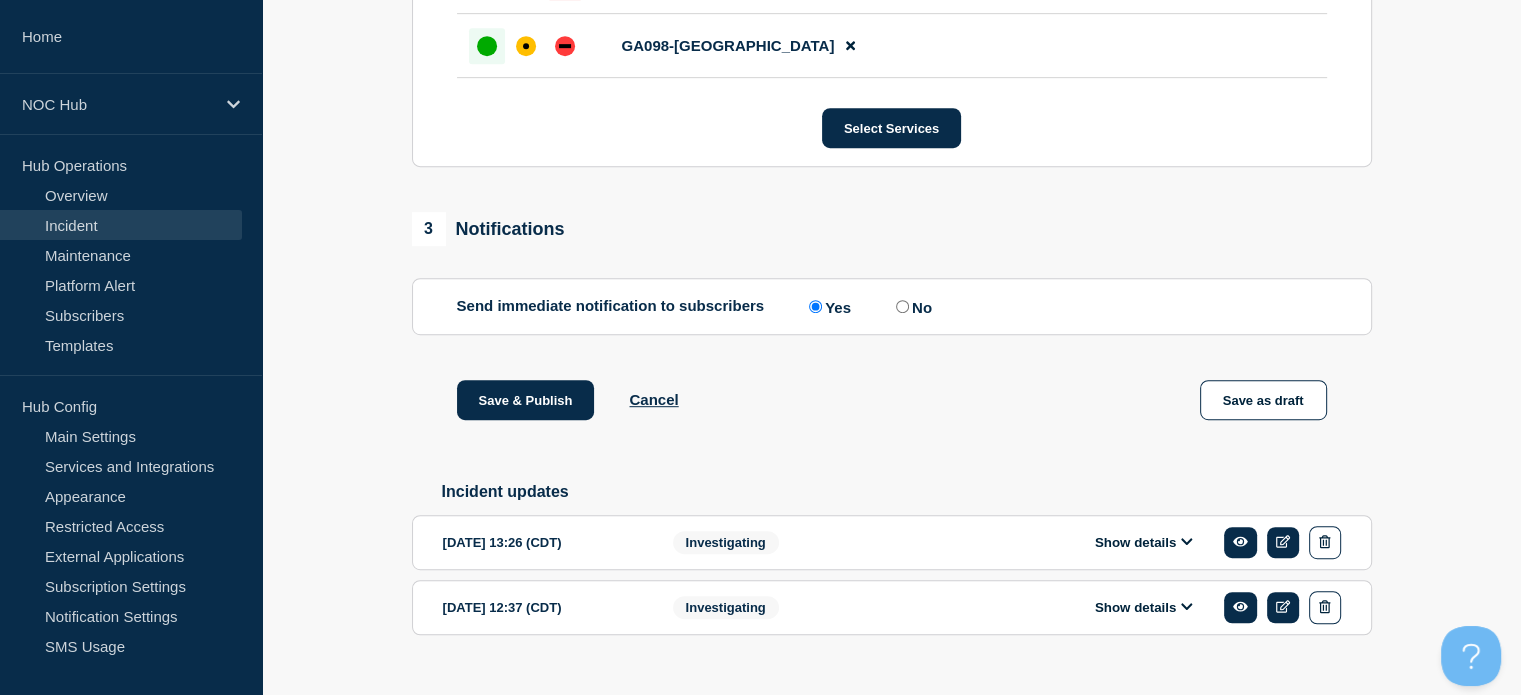 scroll, scrollTop: 1095, scrollLeft: 0, axis: vertical 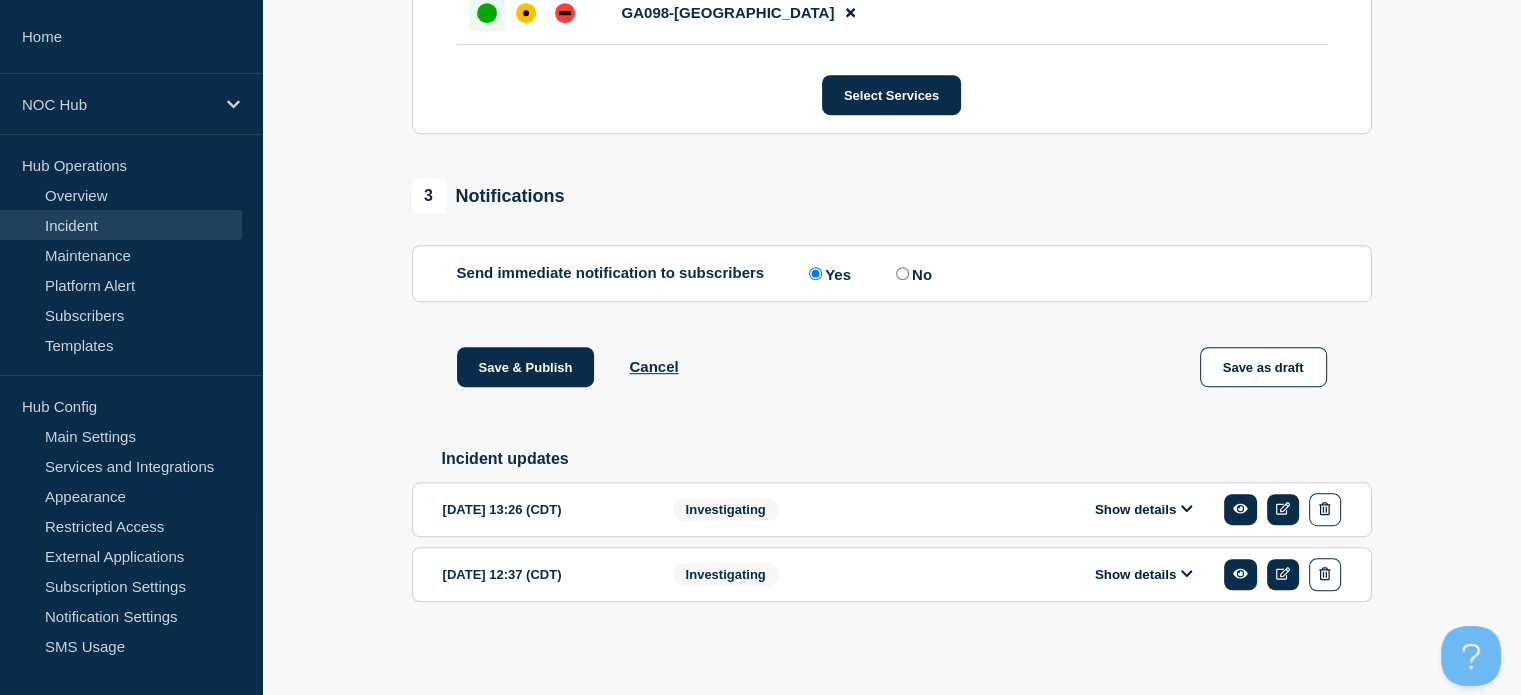 click on "Show details" at bounding box center [1144, 509] 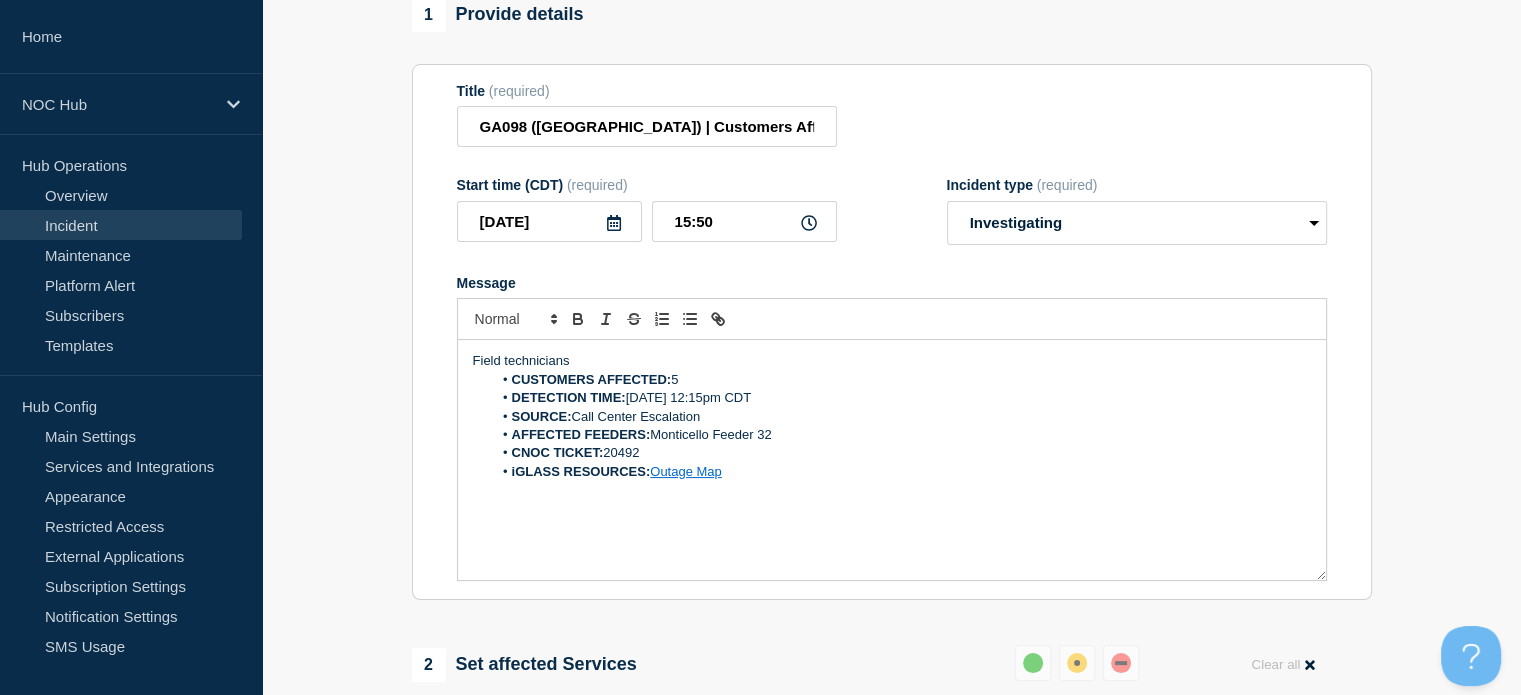 scroll, scrollTop: 195, scrollLeft: 0, axis: vertical 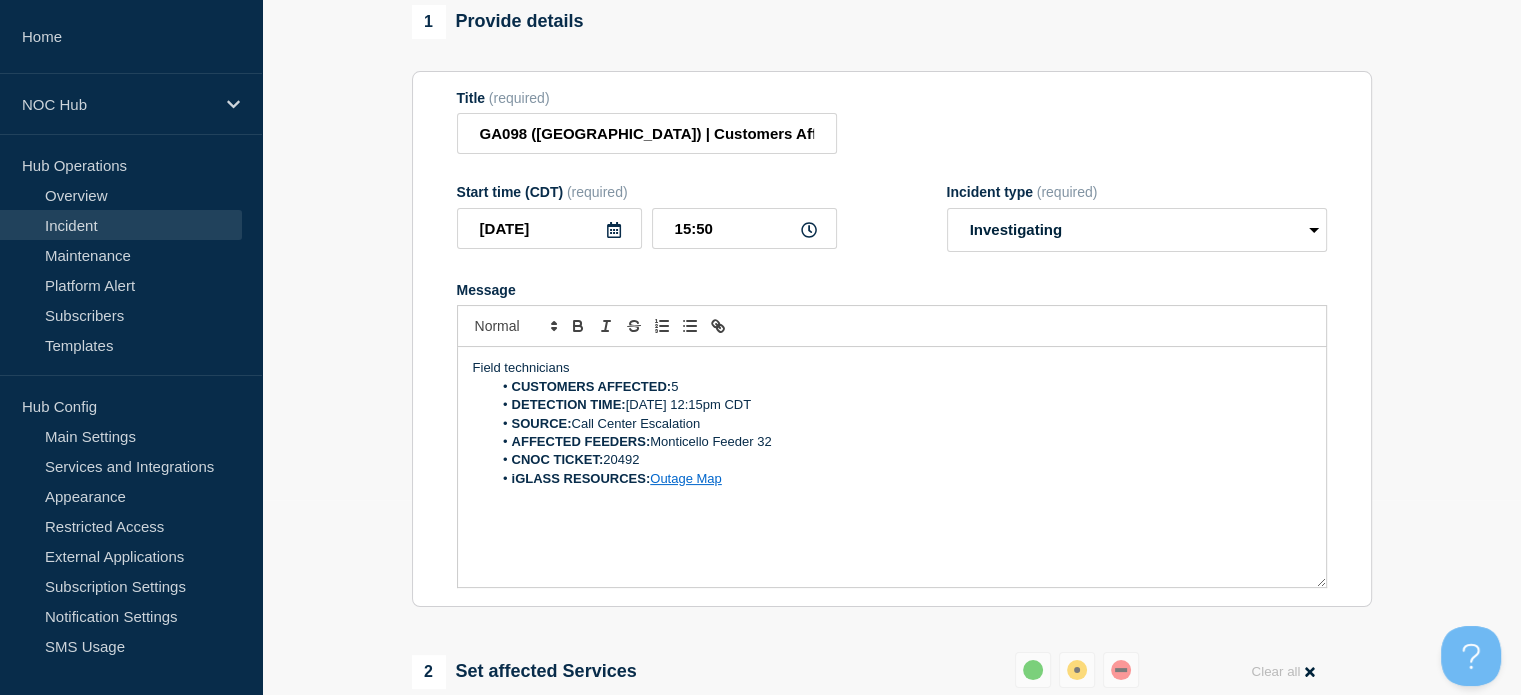 click on "Field technicians" at bounding box center [892, 368] 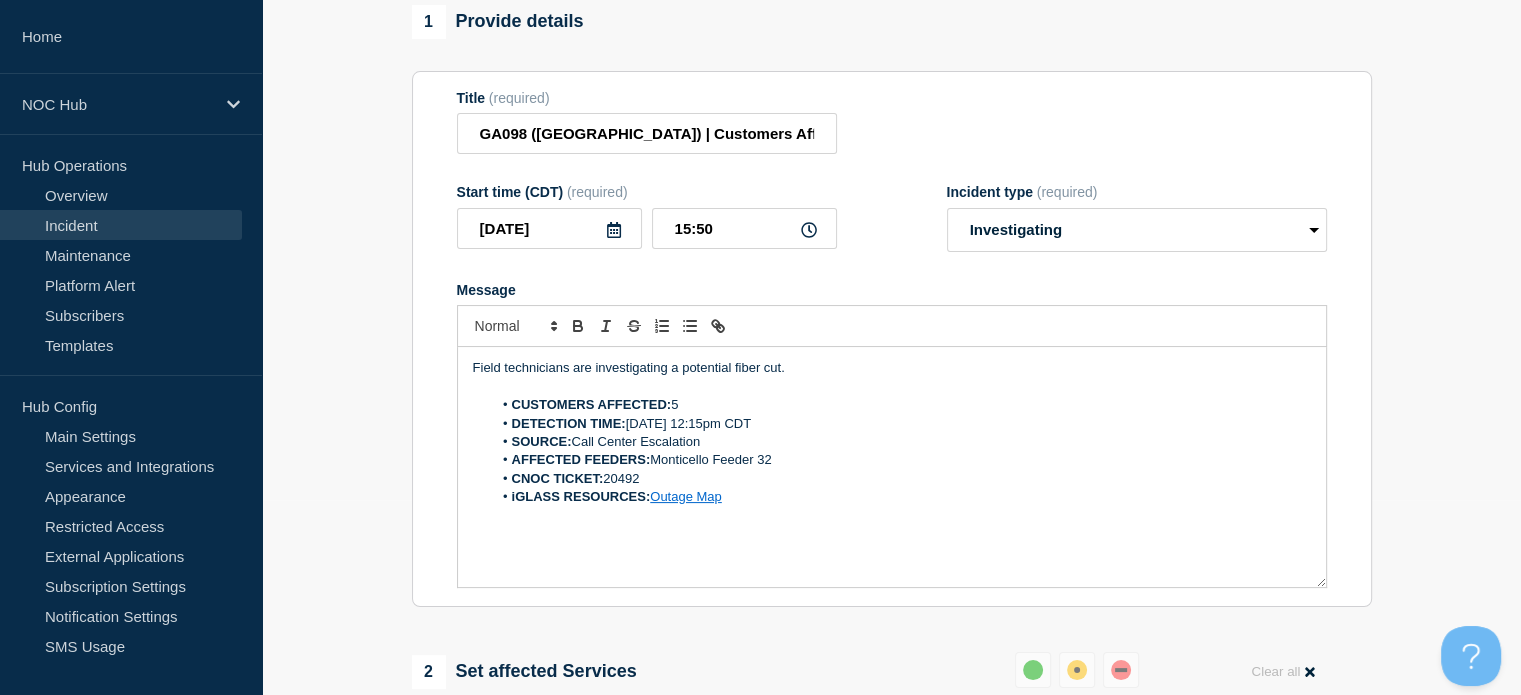 click on "Field technicians are investigating a potential fiber cut." at bounding box center (892, 368) 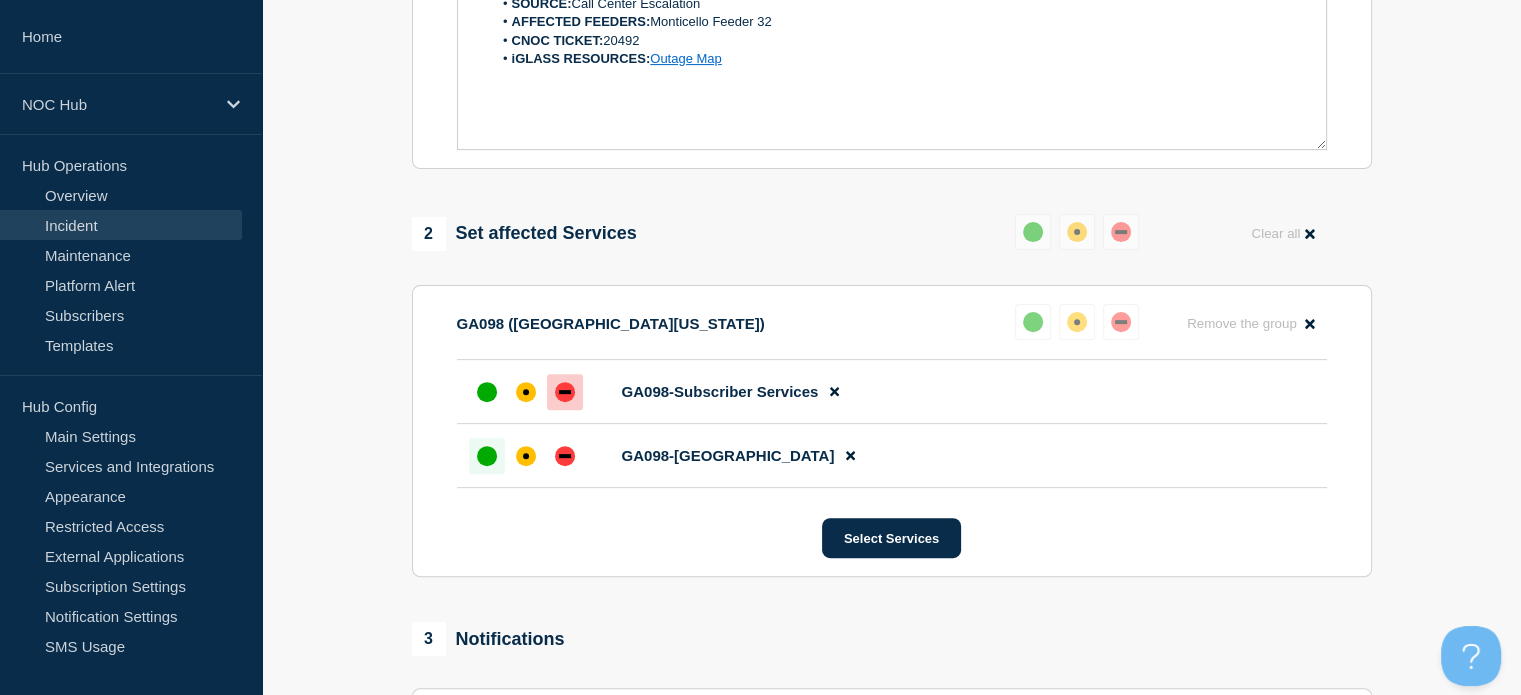 scroll, scrollTop: 995, scrollLeft: 0, axis: vertical 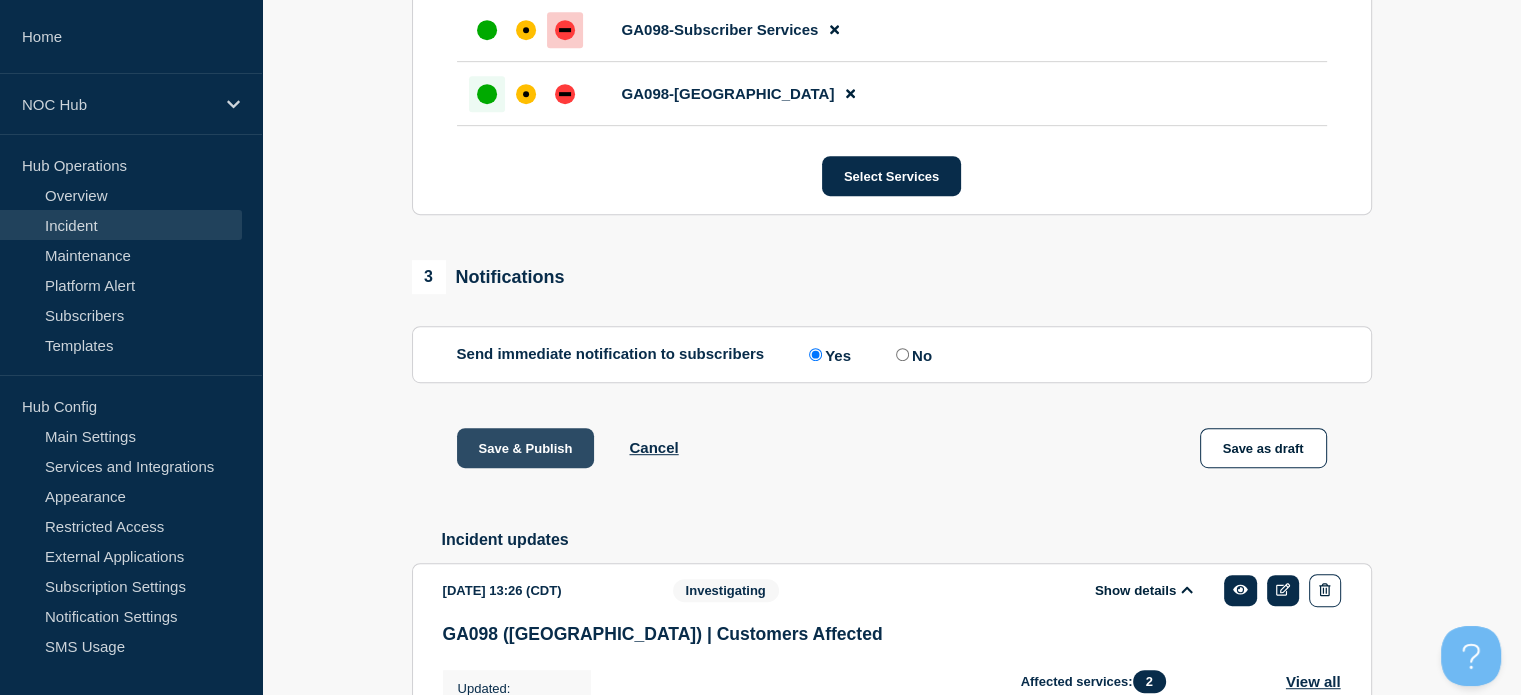 click on "Save & Publish" at bounding box center (526, 448) 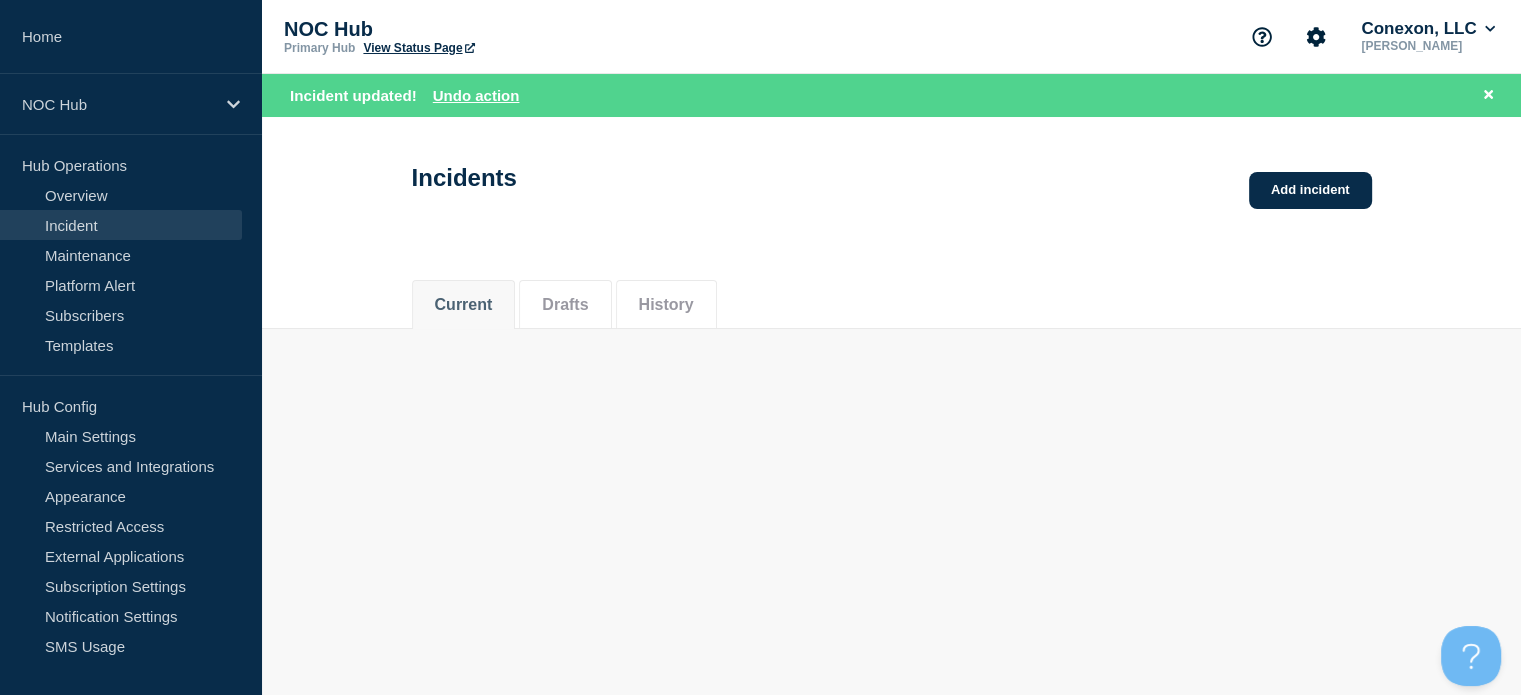 scroll, scrollTop: 0, scrollLeft: 0, axis: both 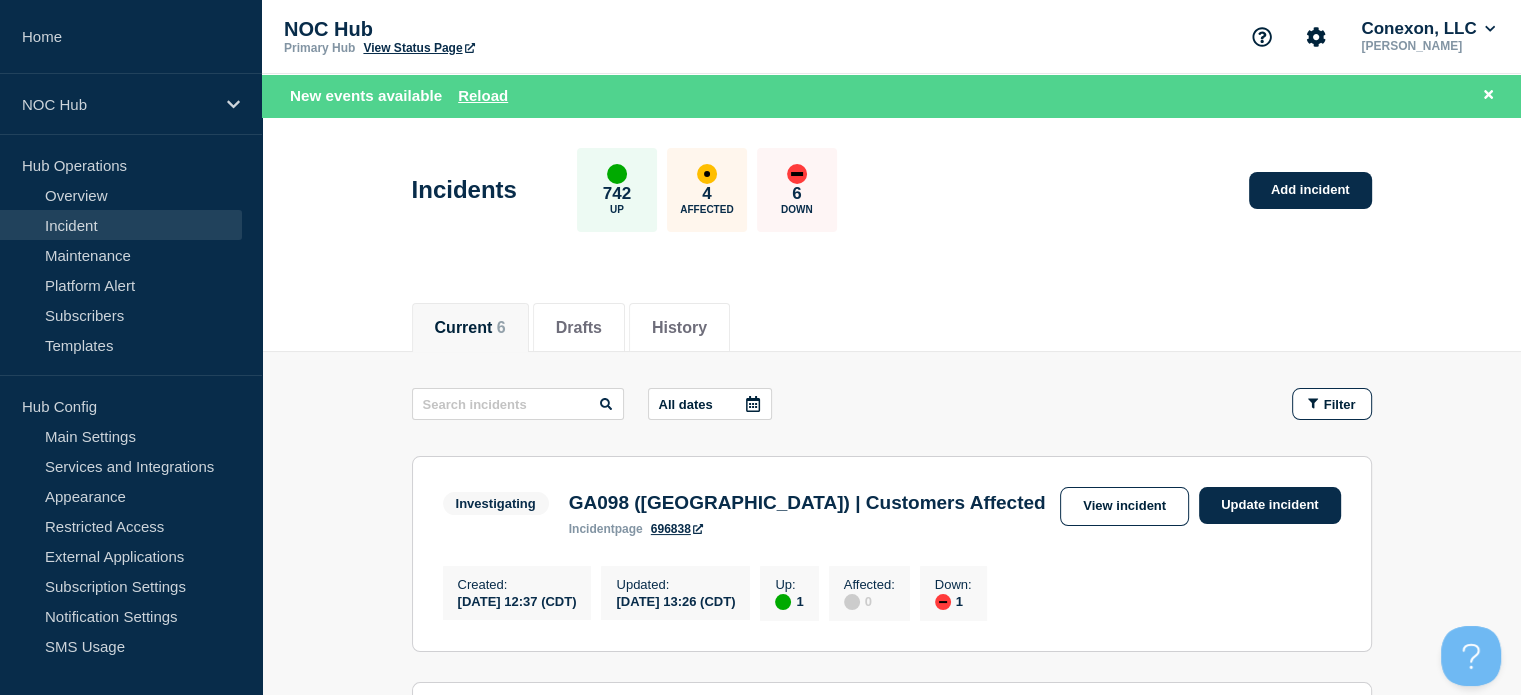 click on "New events available Reload" at bounding box center [895, 95] 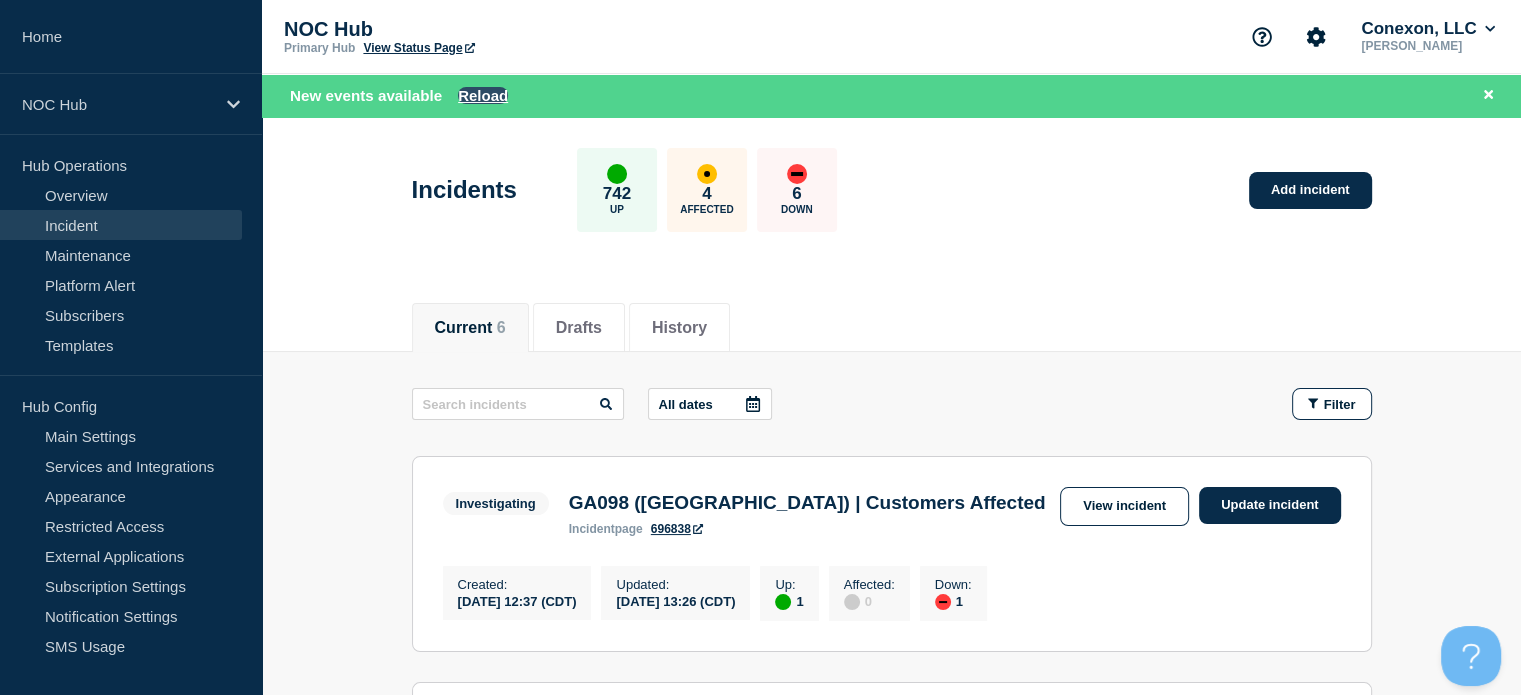 click on "Reload" at bounding box center [483, 95] 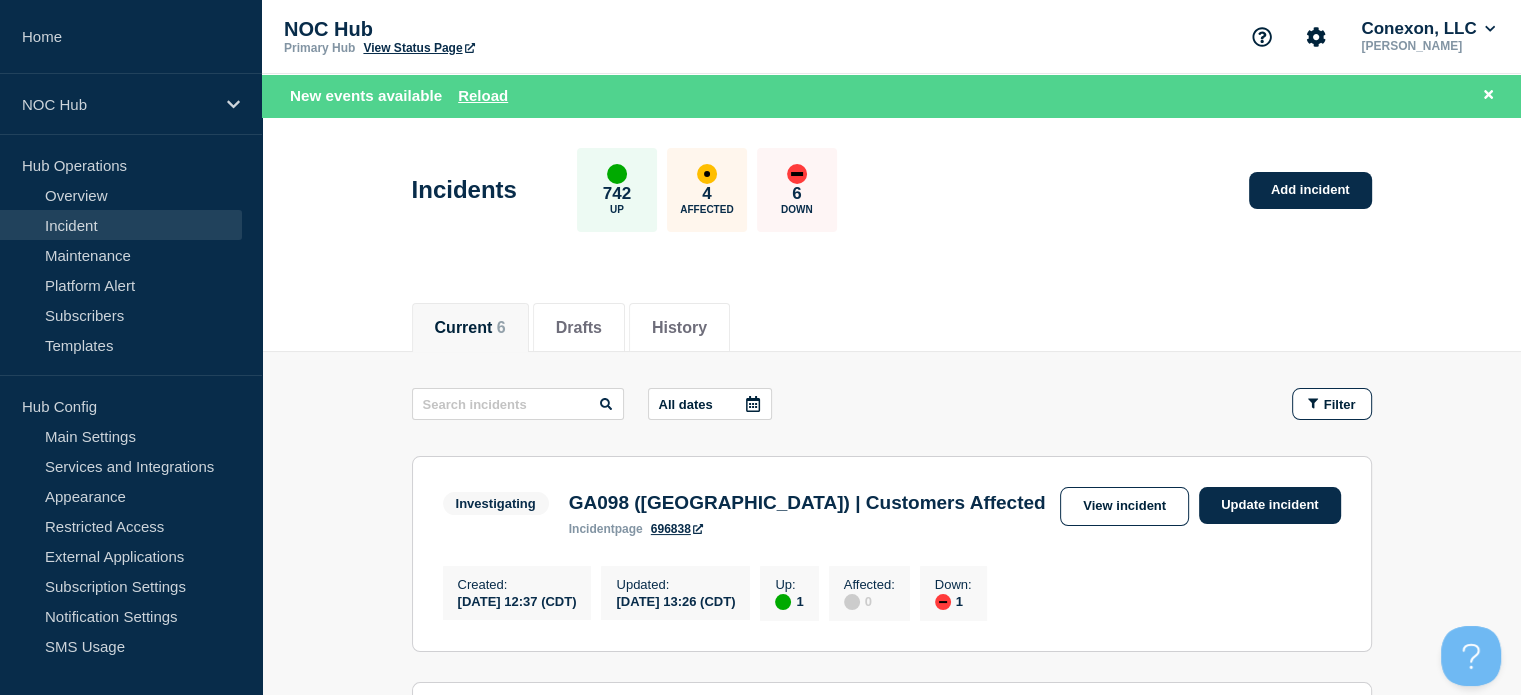click on "Incident" at bounding box center (121, 225) 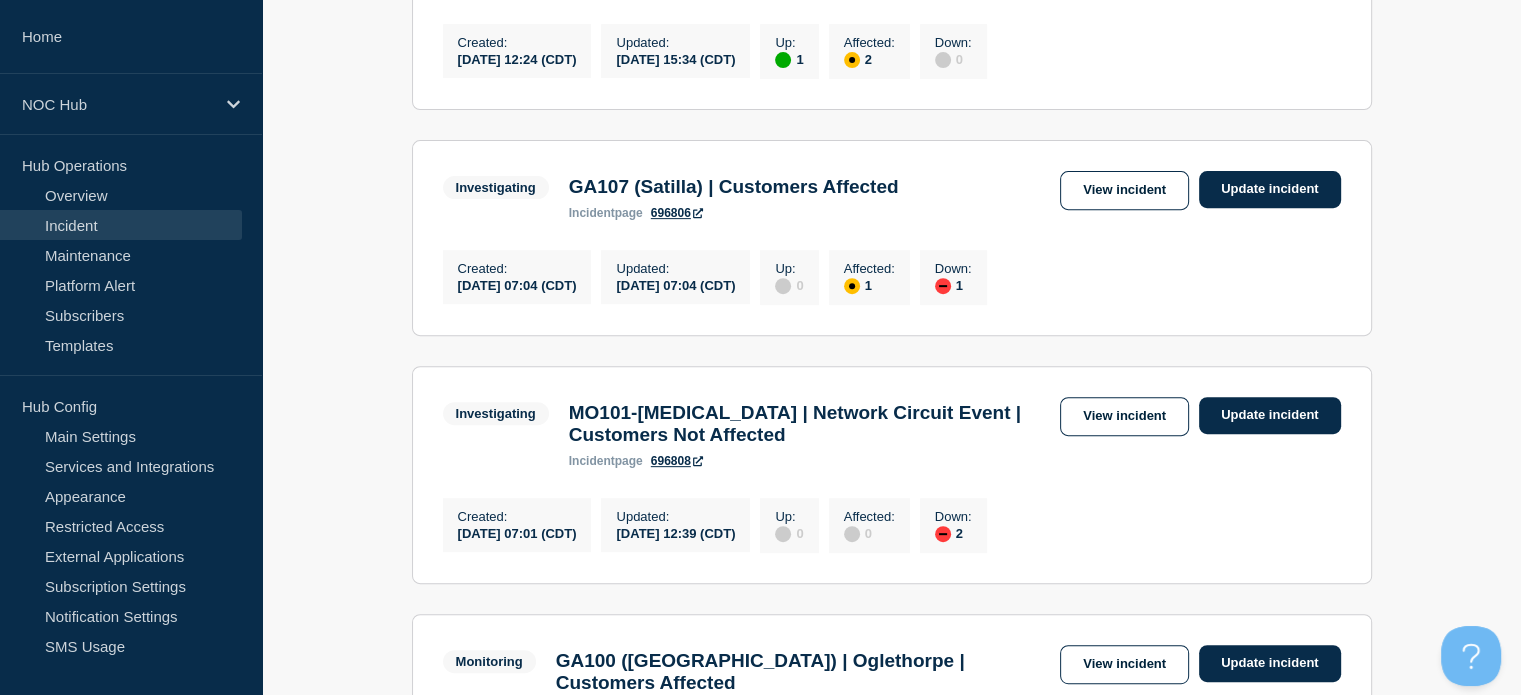 scroll, scrollTop: 700, scrollLeft: 0, axis: vertical 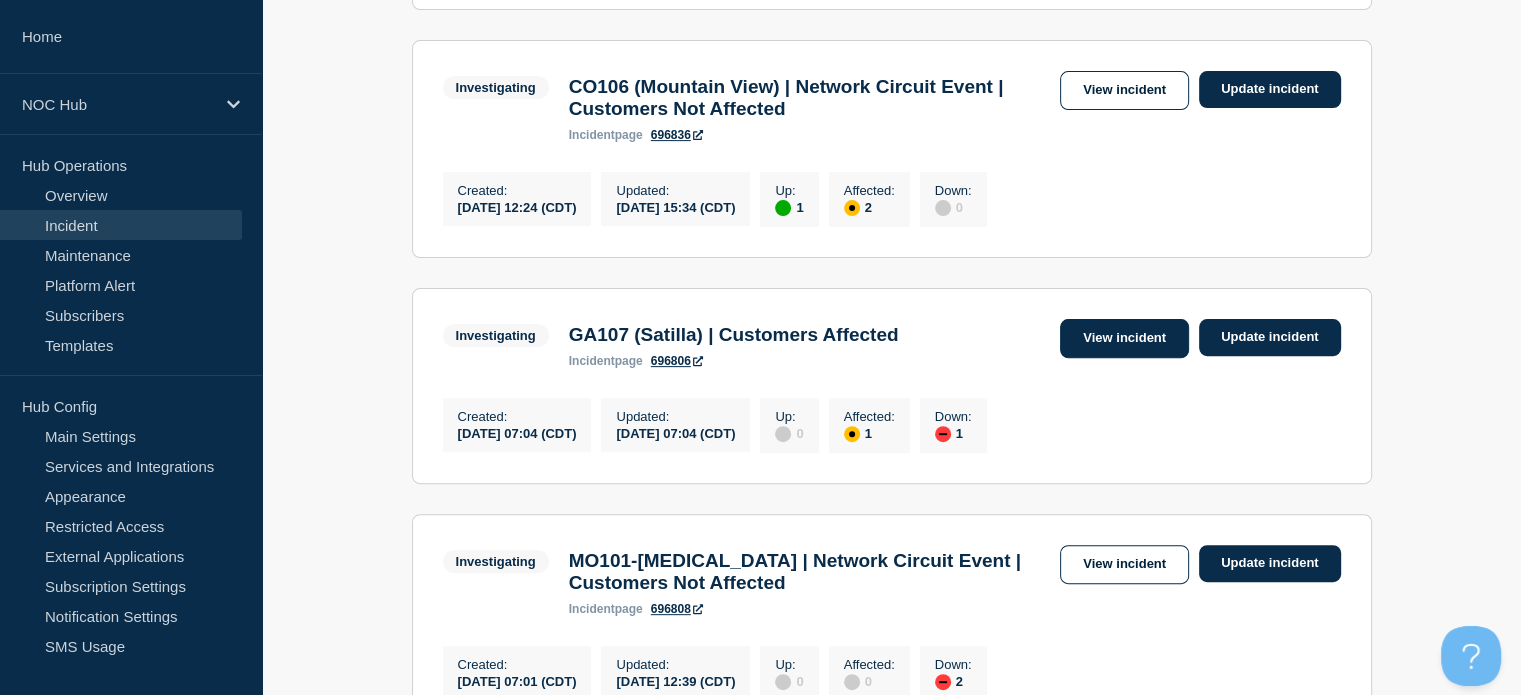 click on "View incident" at bounding box center [1124, 338] 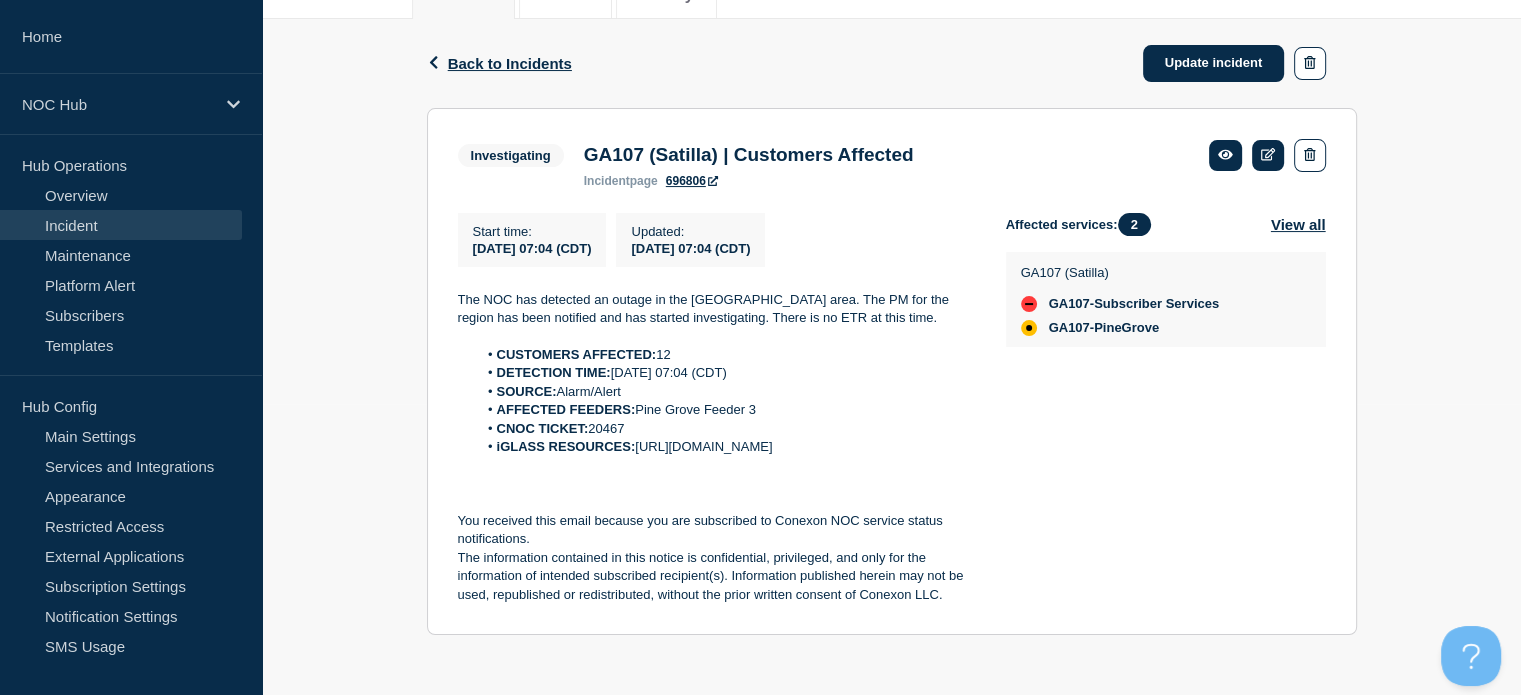 scroll, scrollTop: 316, scrollLeft: 0, axis: vertical 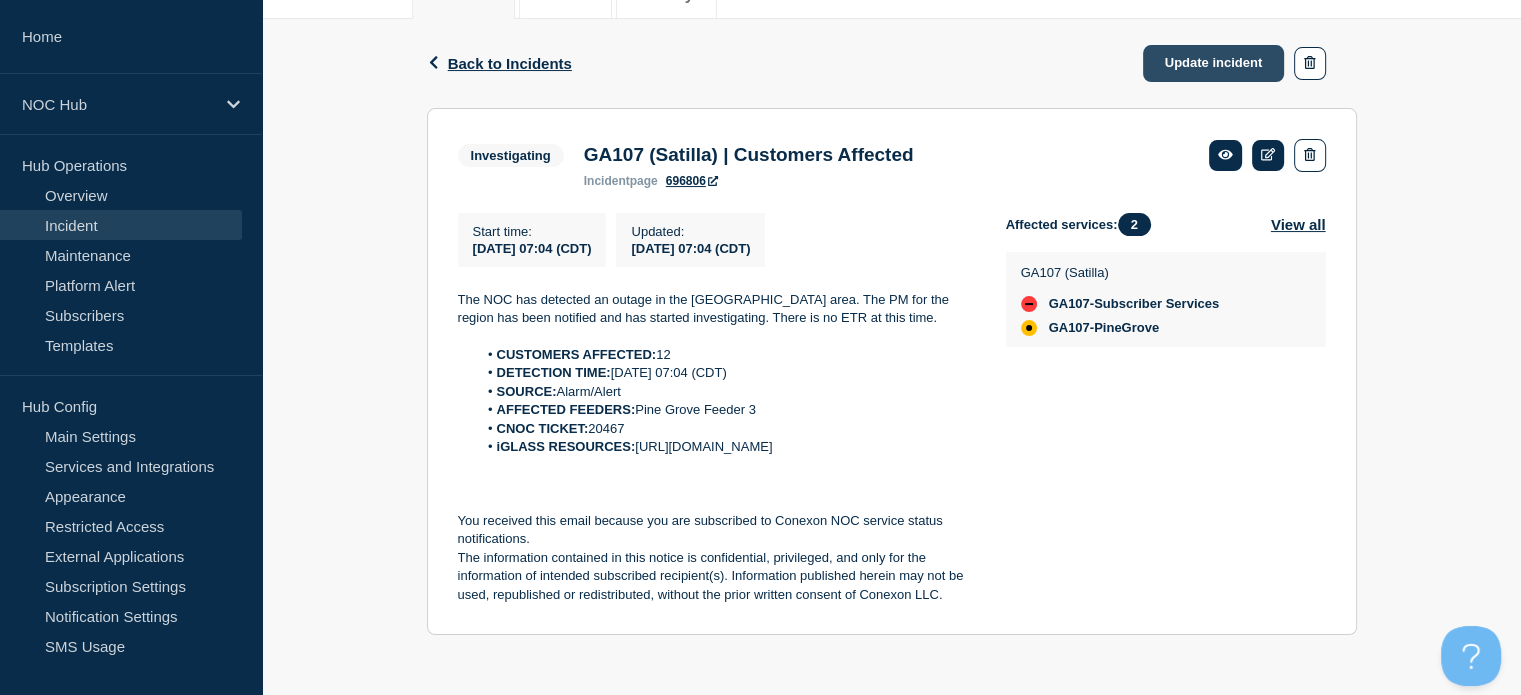 click on "Update incident" 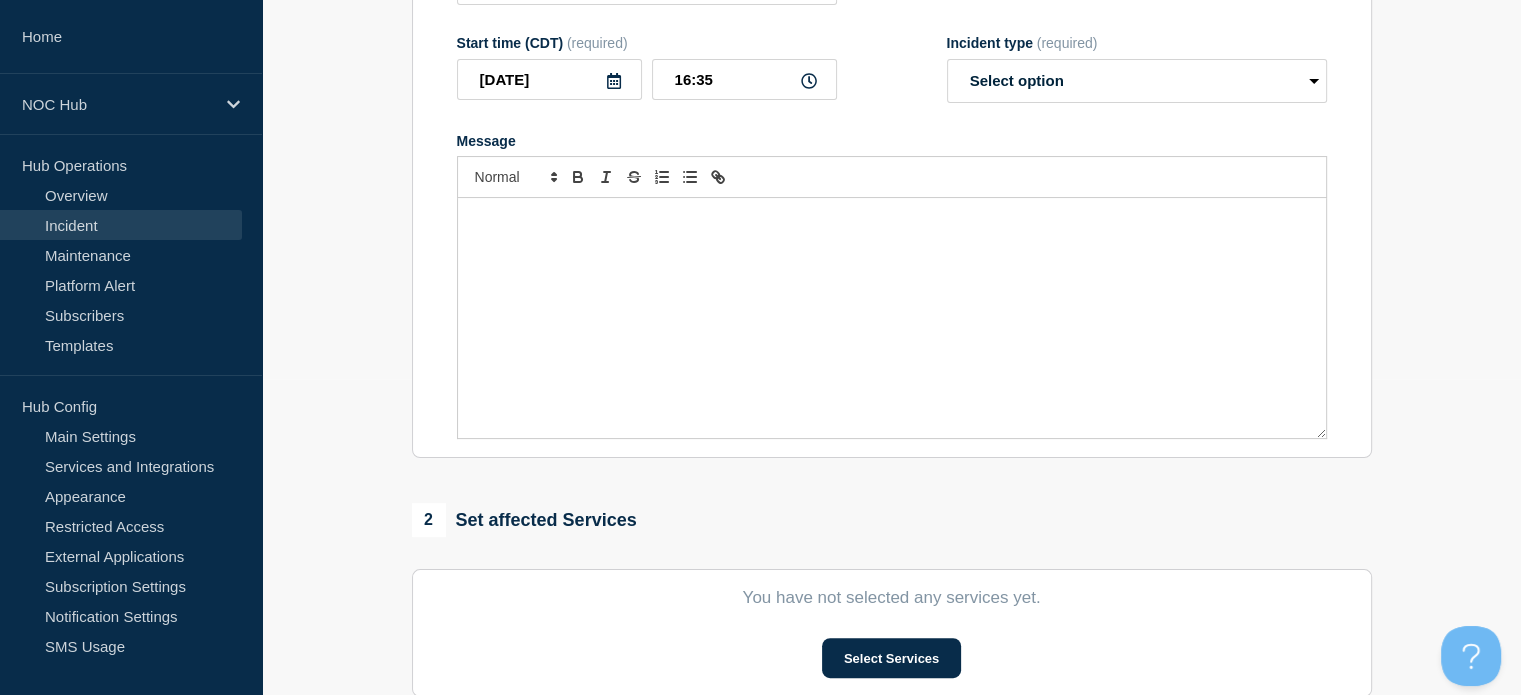 type on "GA107 (Satilla) | Customers Affected" 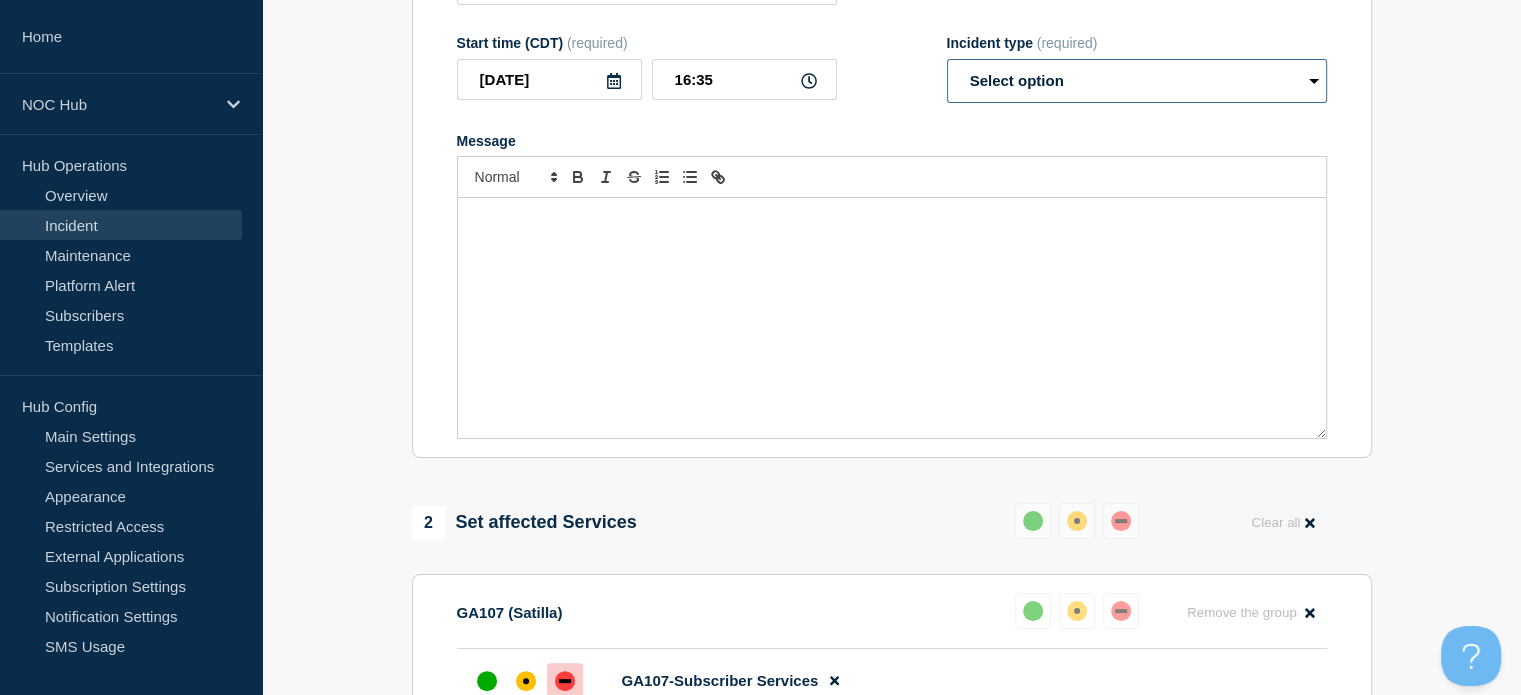click on "Select option Investigating Identified Monitoring Resolved" at bounding box center (1137, 81) 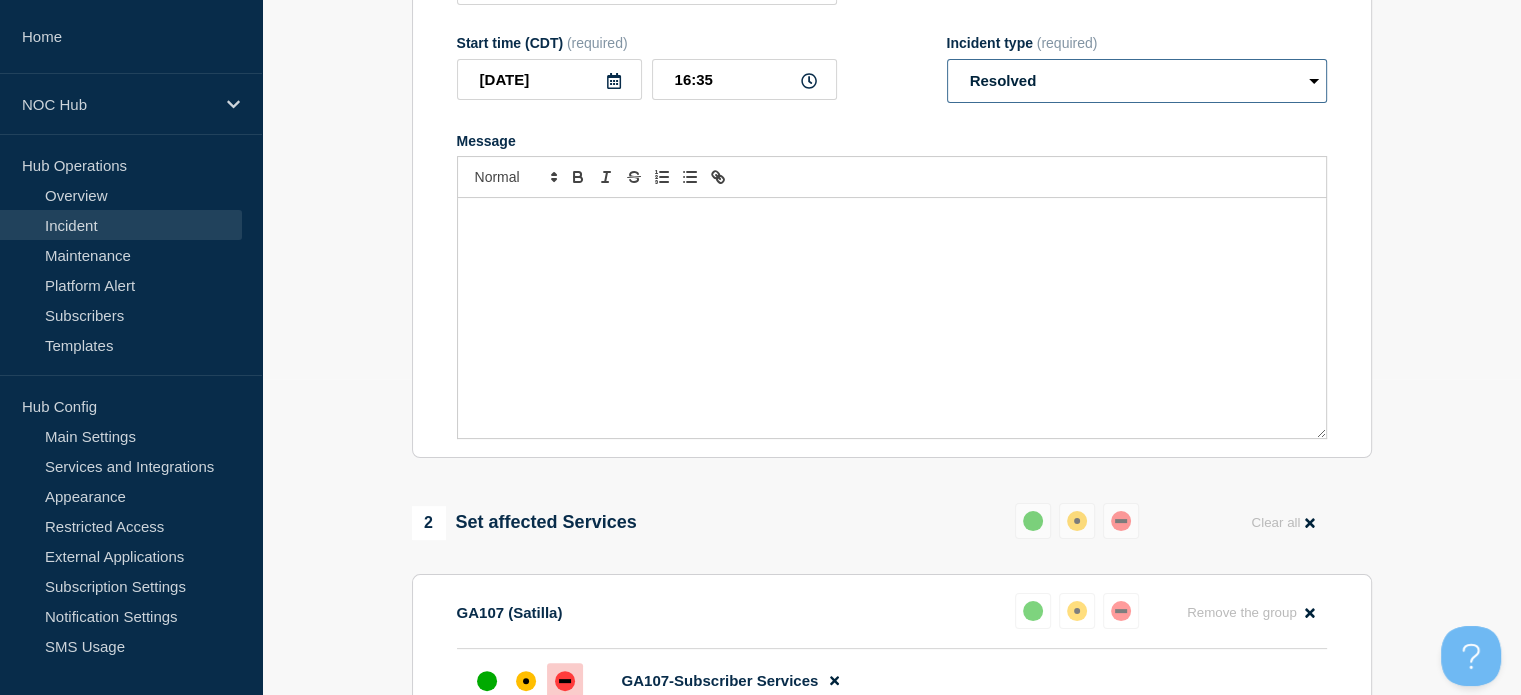 click on "Select option Investigating Identified Monitoring Resolved" at bounding box center [1137, 81] 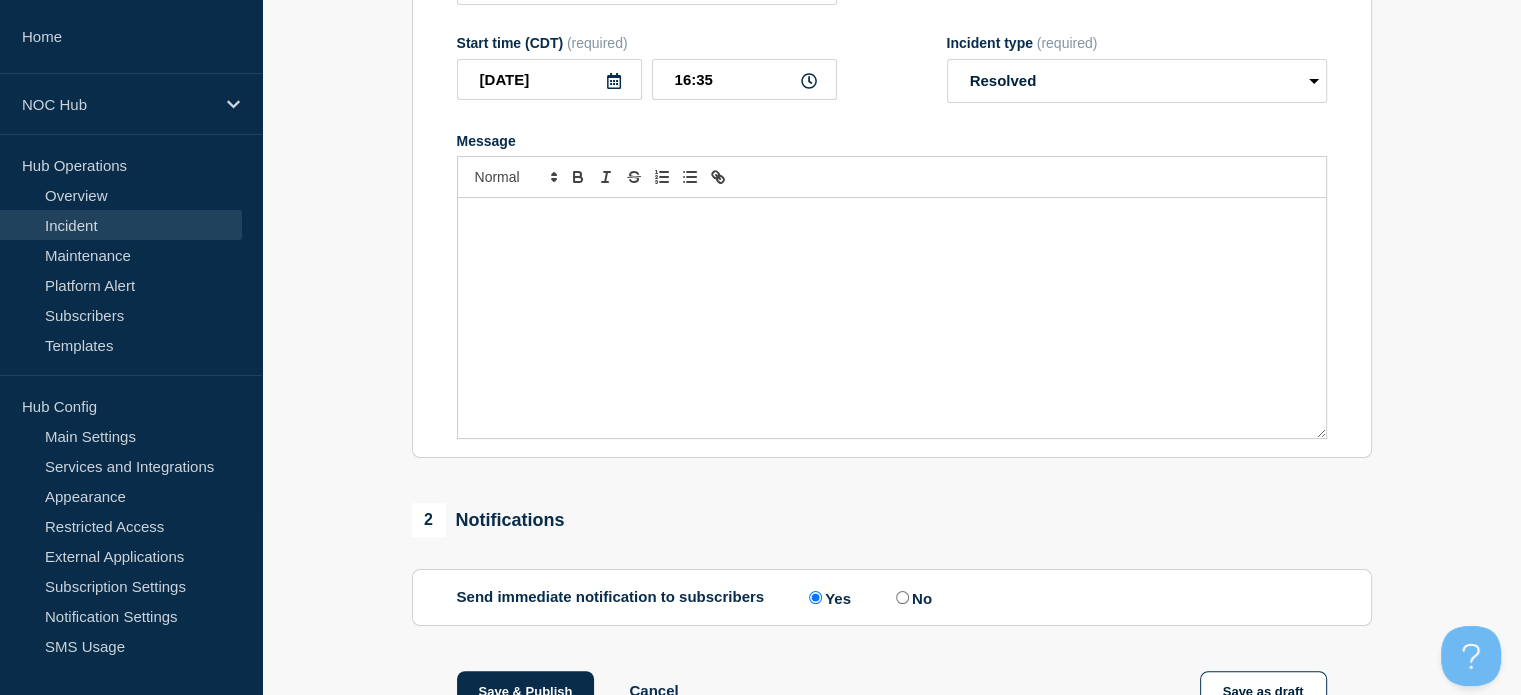 click at bounding box center [892, 318] 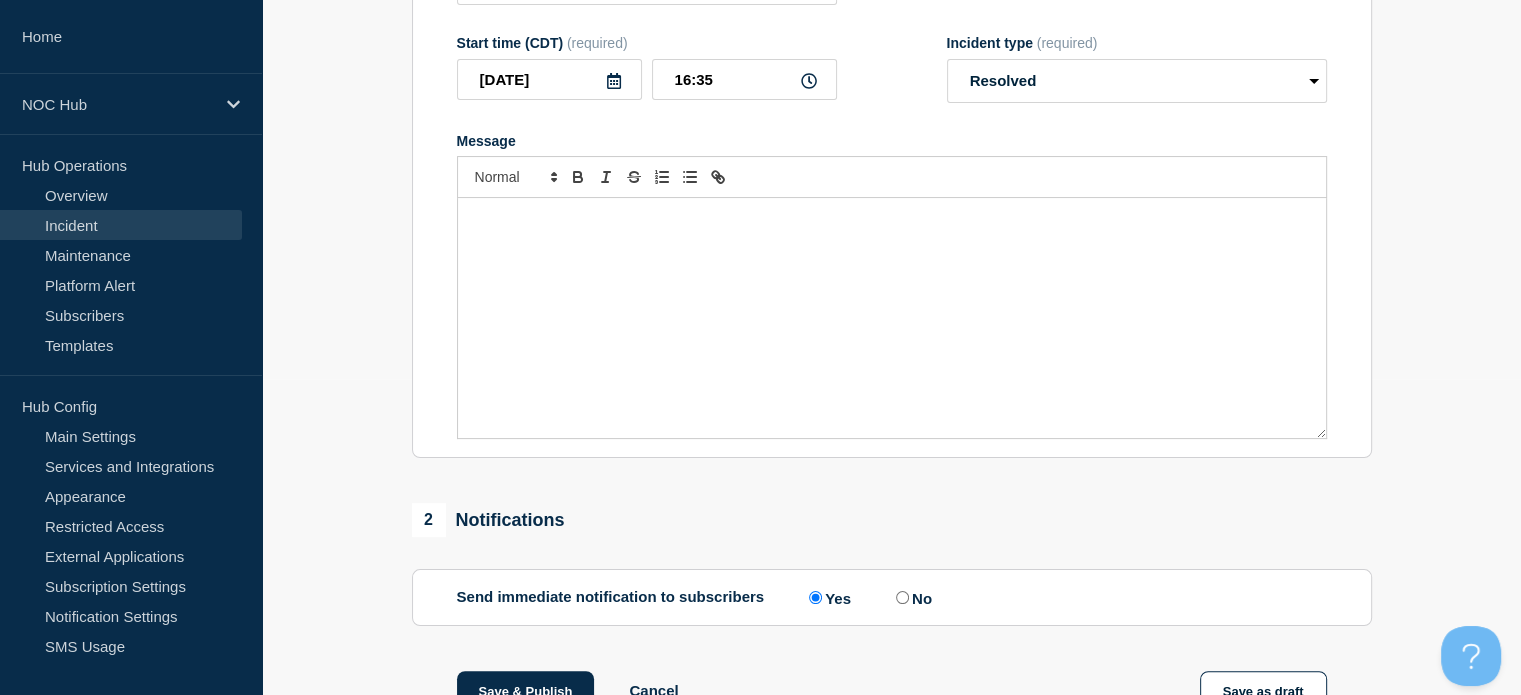 type 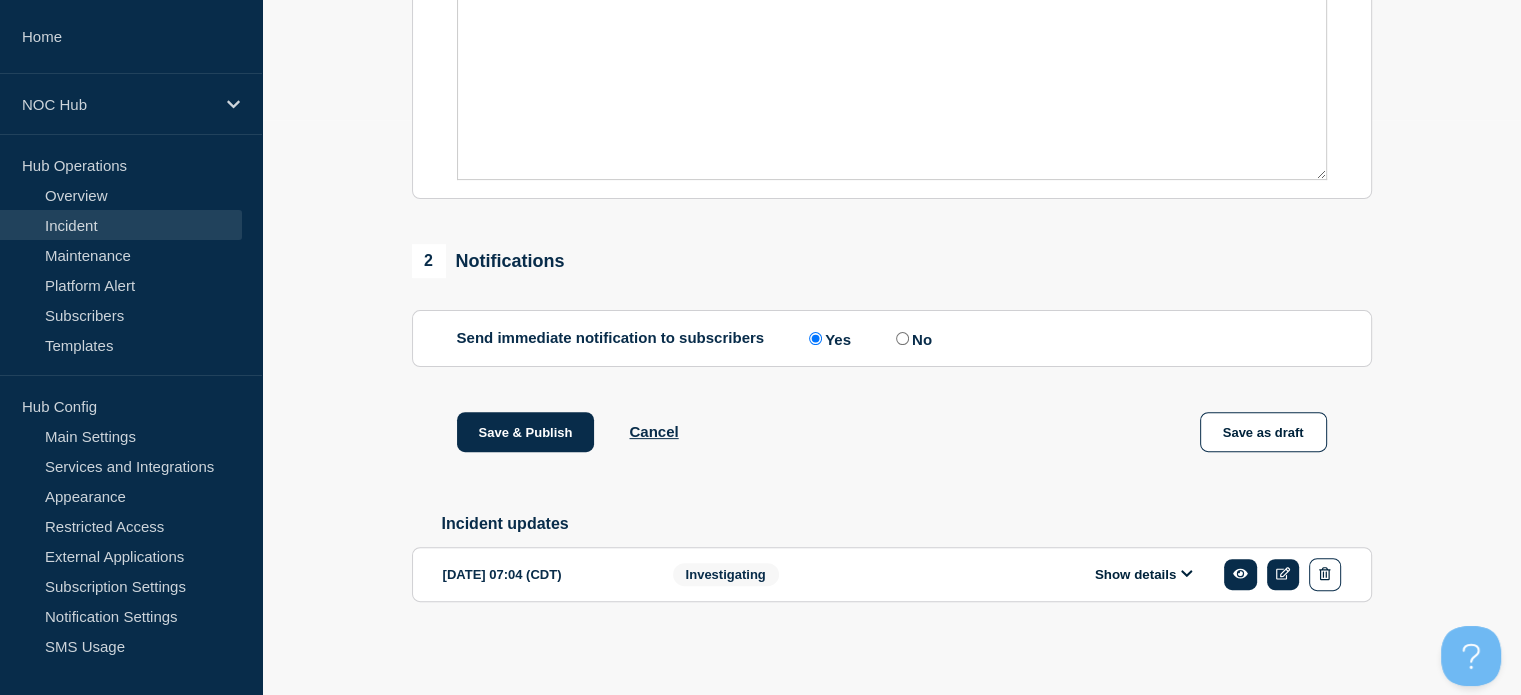 scroll, scrollTop: 616, scrollLeft: 0, axis: vertical 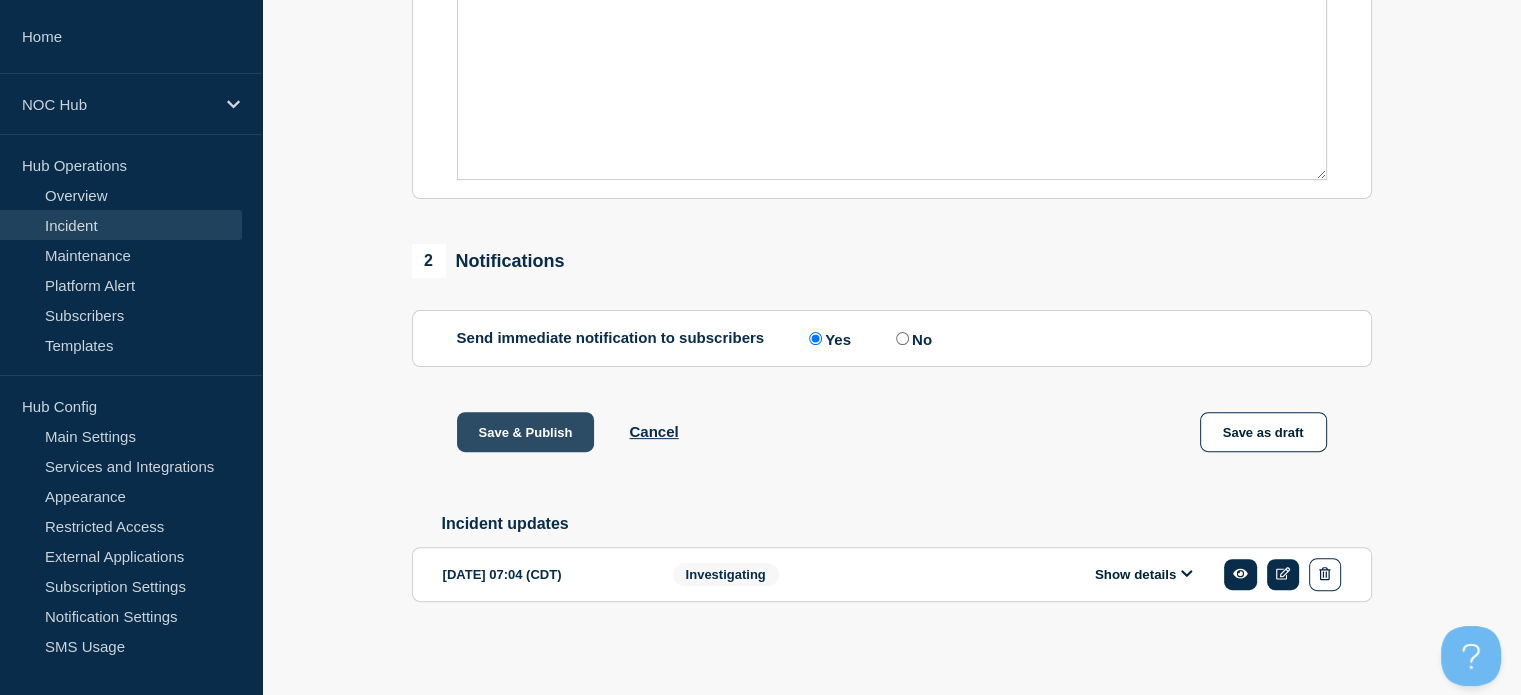 click on "Save & Publish" at bounding box center (526, 432) 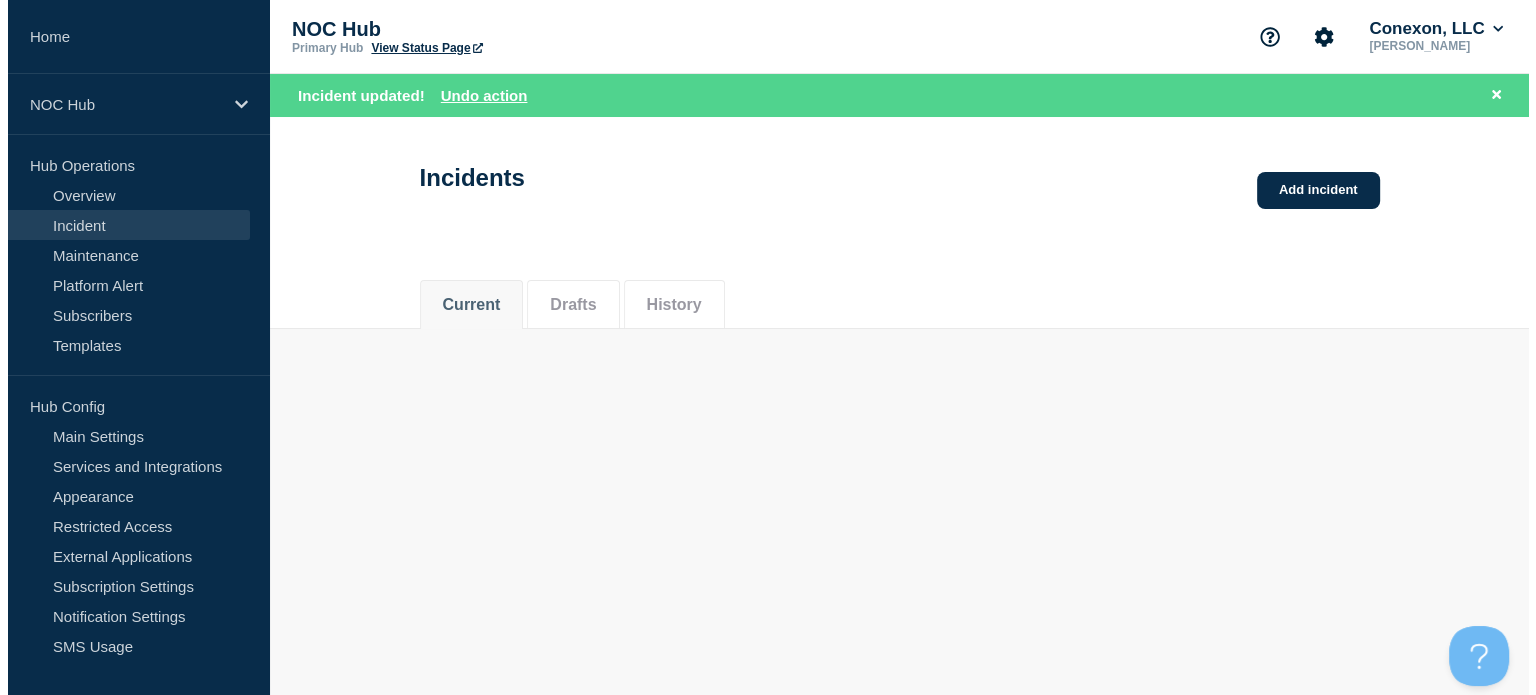 scroll, scrollTop: 0, scrollLeft: 0, axis: both 